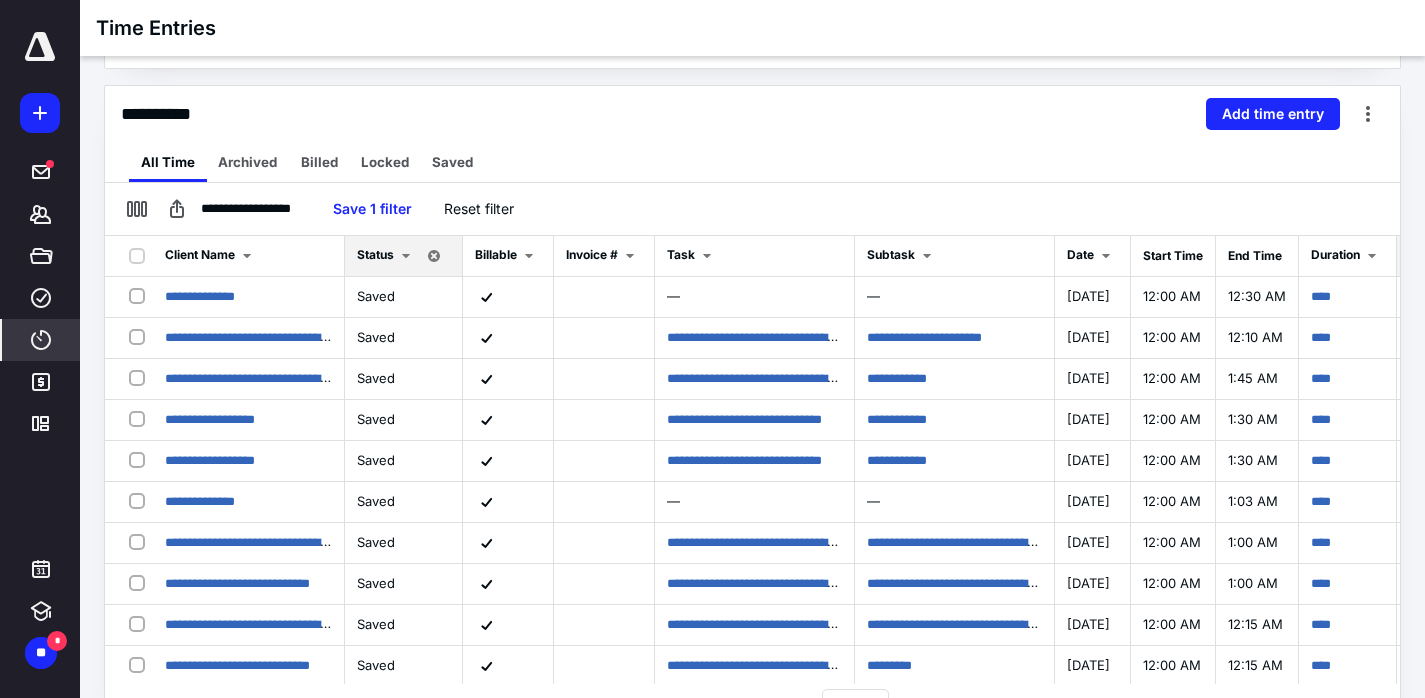 scroll, scrollTop: 0, scrollLeft: 0, axis: both 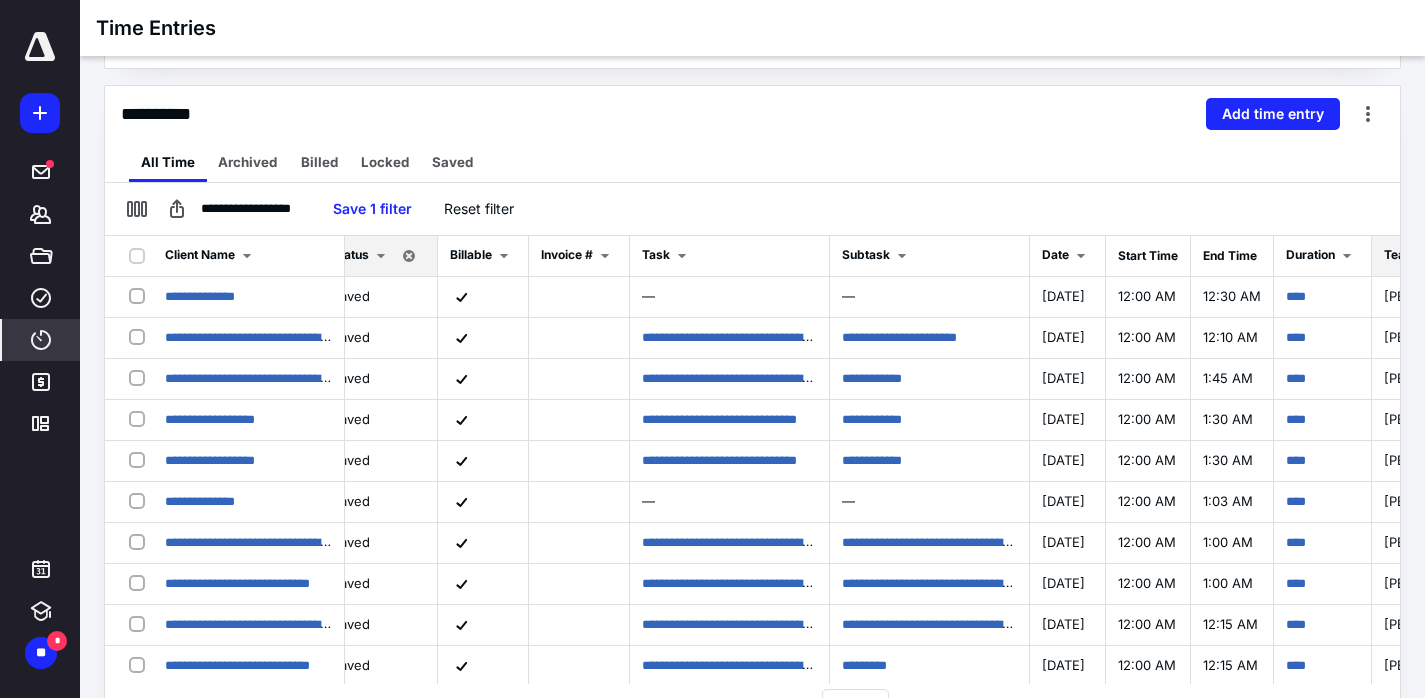 click on "**********" at bounding box center (752, 183) 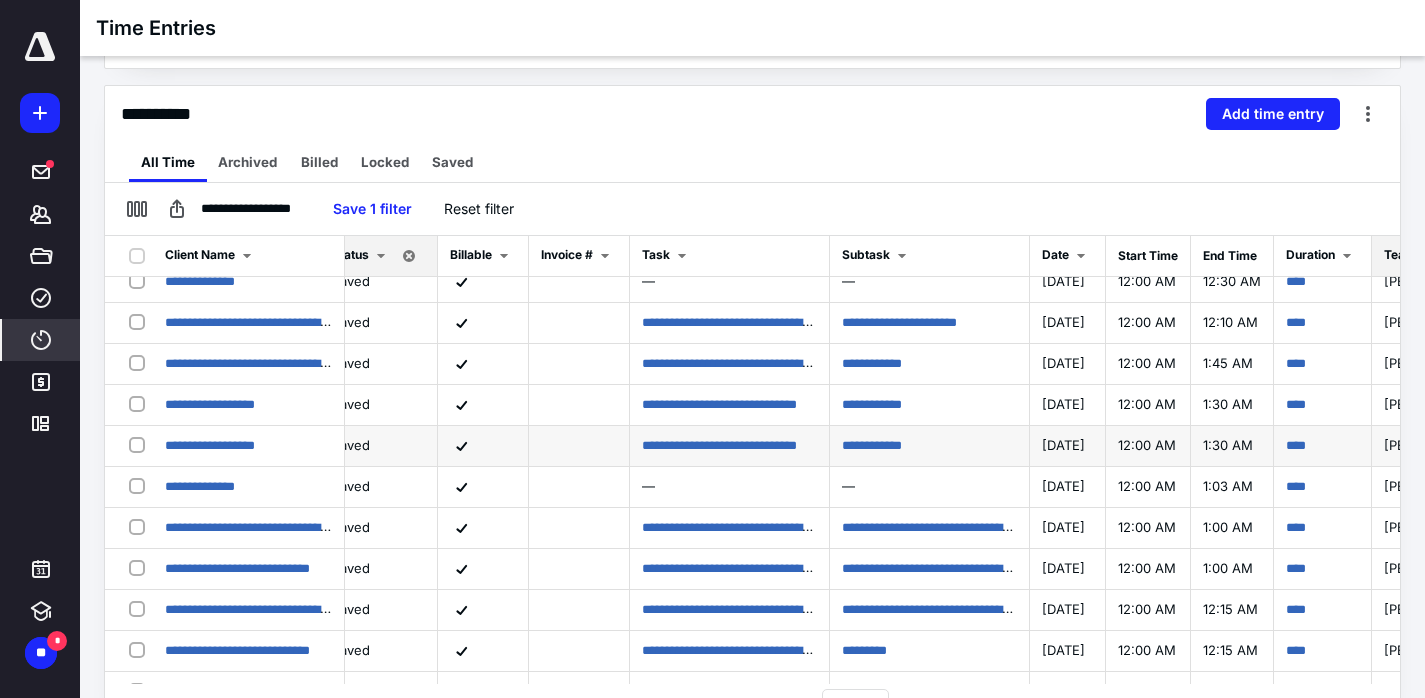 scroll, scrollTop: 0, scrollLeft: 25, axis: horizontal 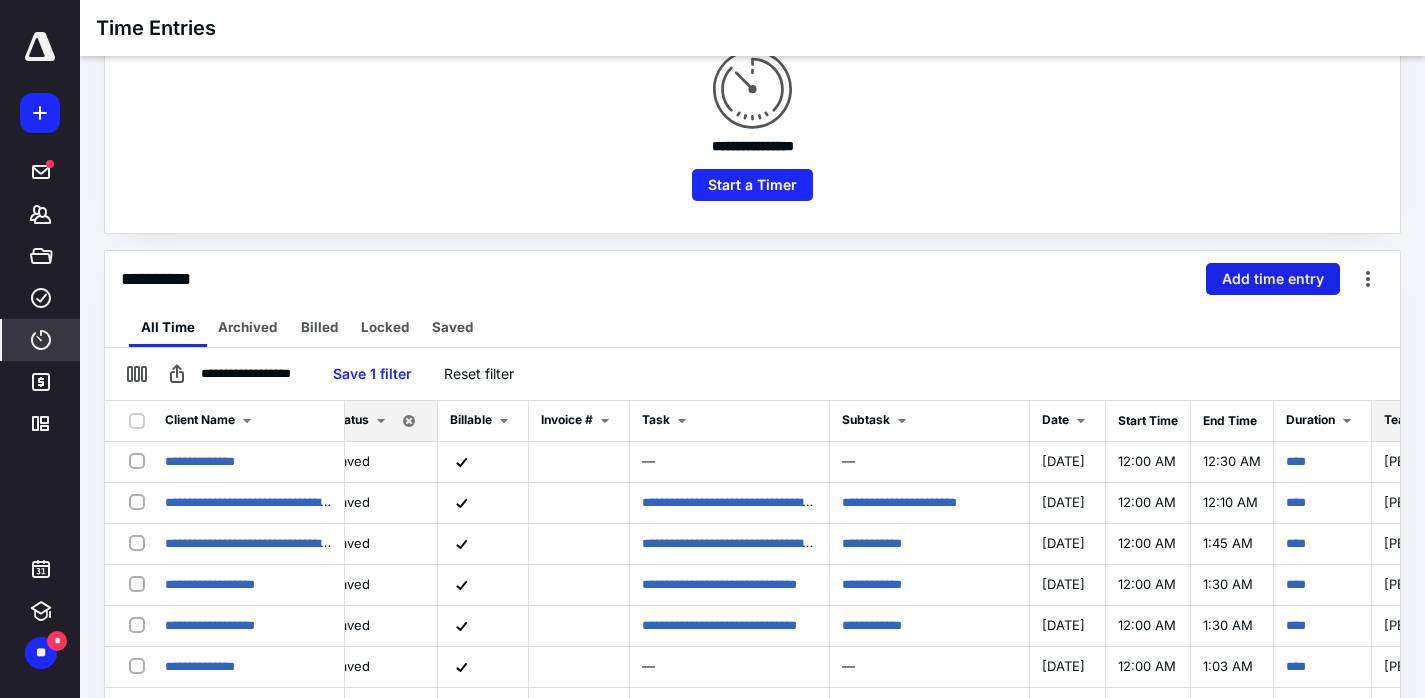 click on "Add time entry" at bounding box center (1273, 279) 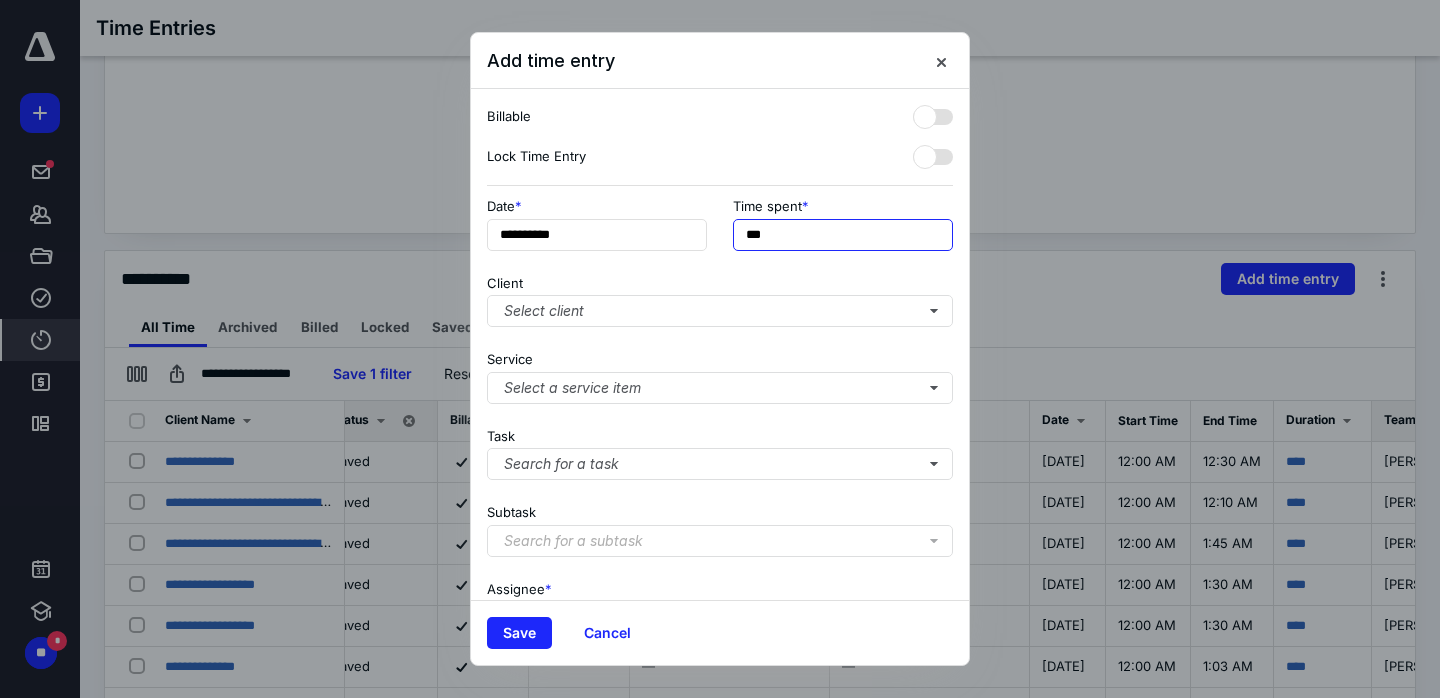 click on "***" at bounding box center (843, 235) 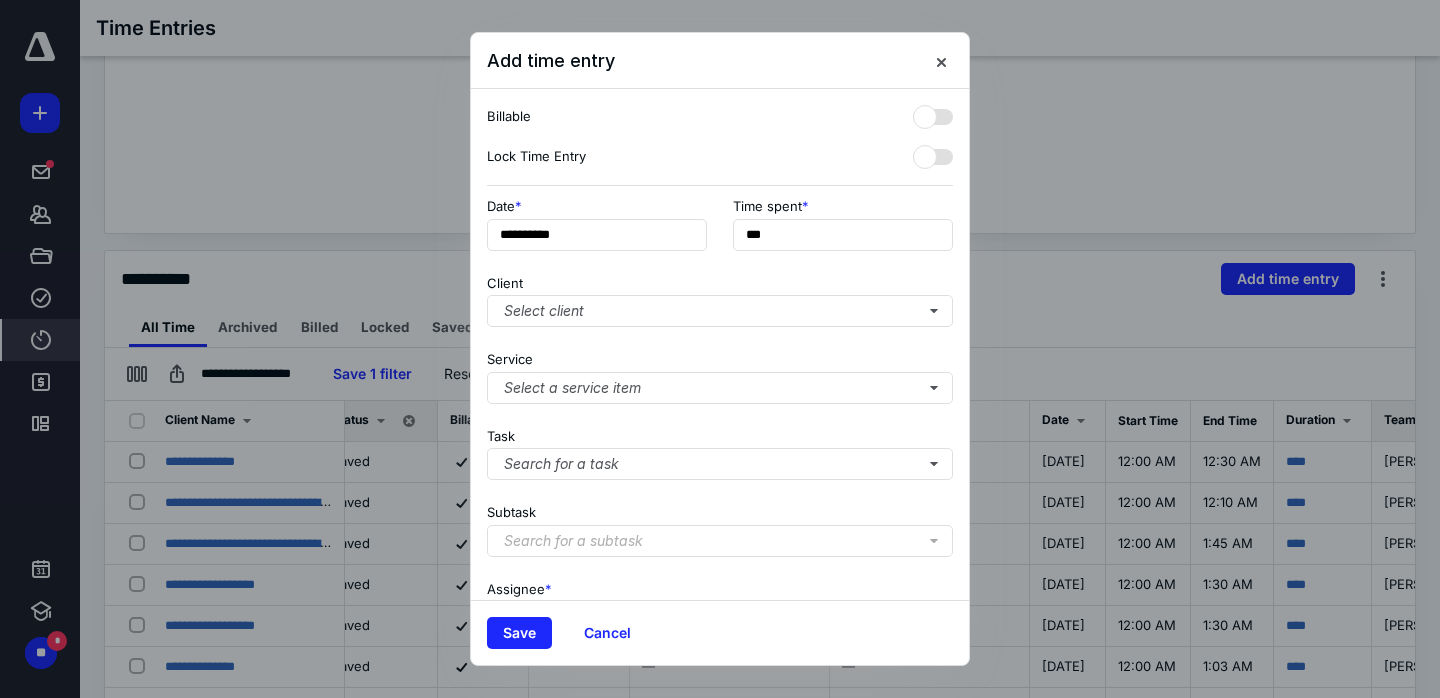 click at bounding box center (720, 349) 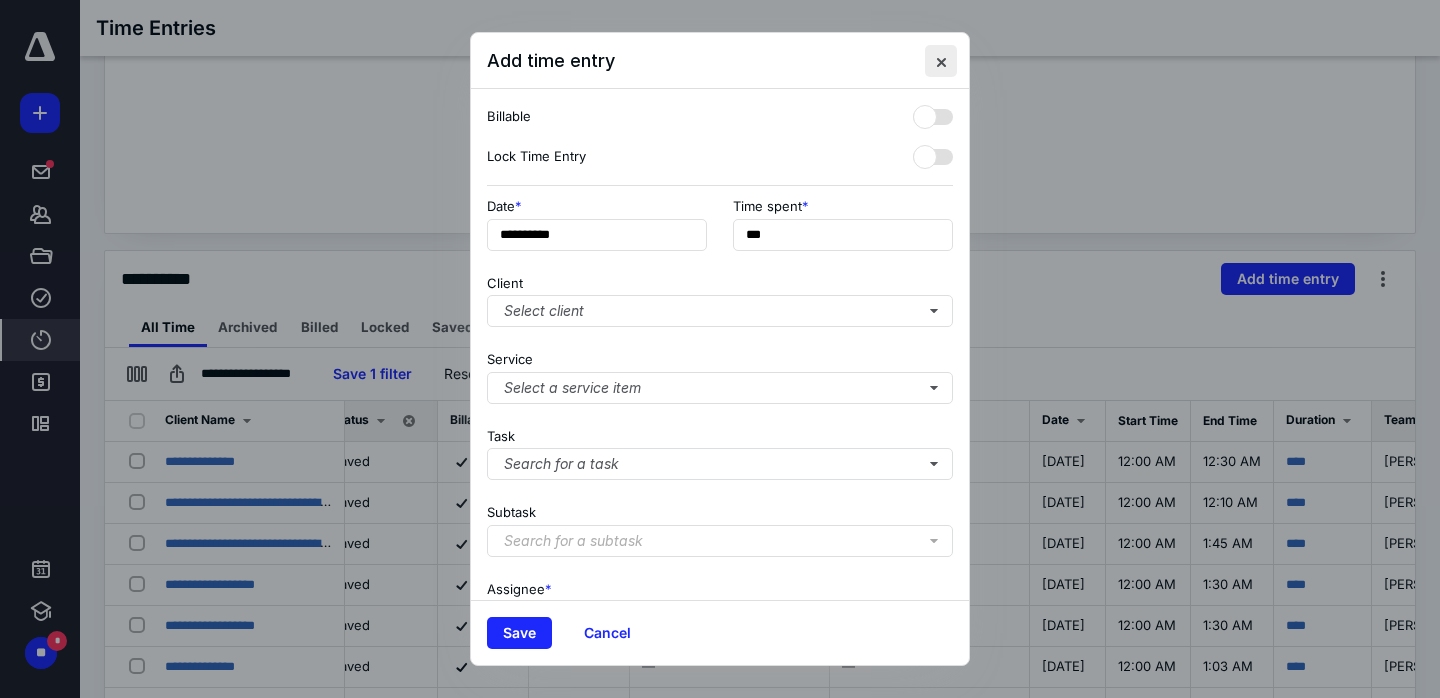 click at bounding box center [941, 61] 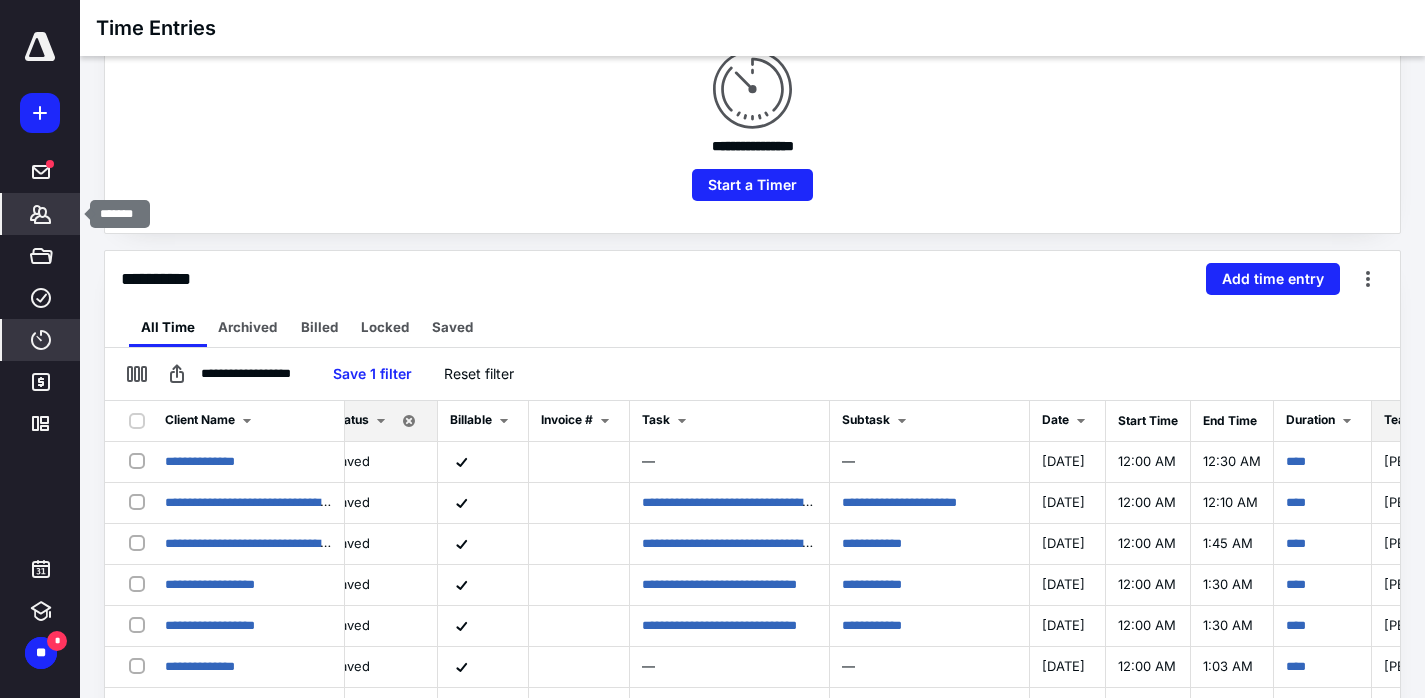 click 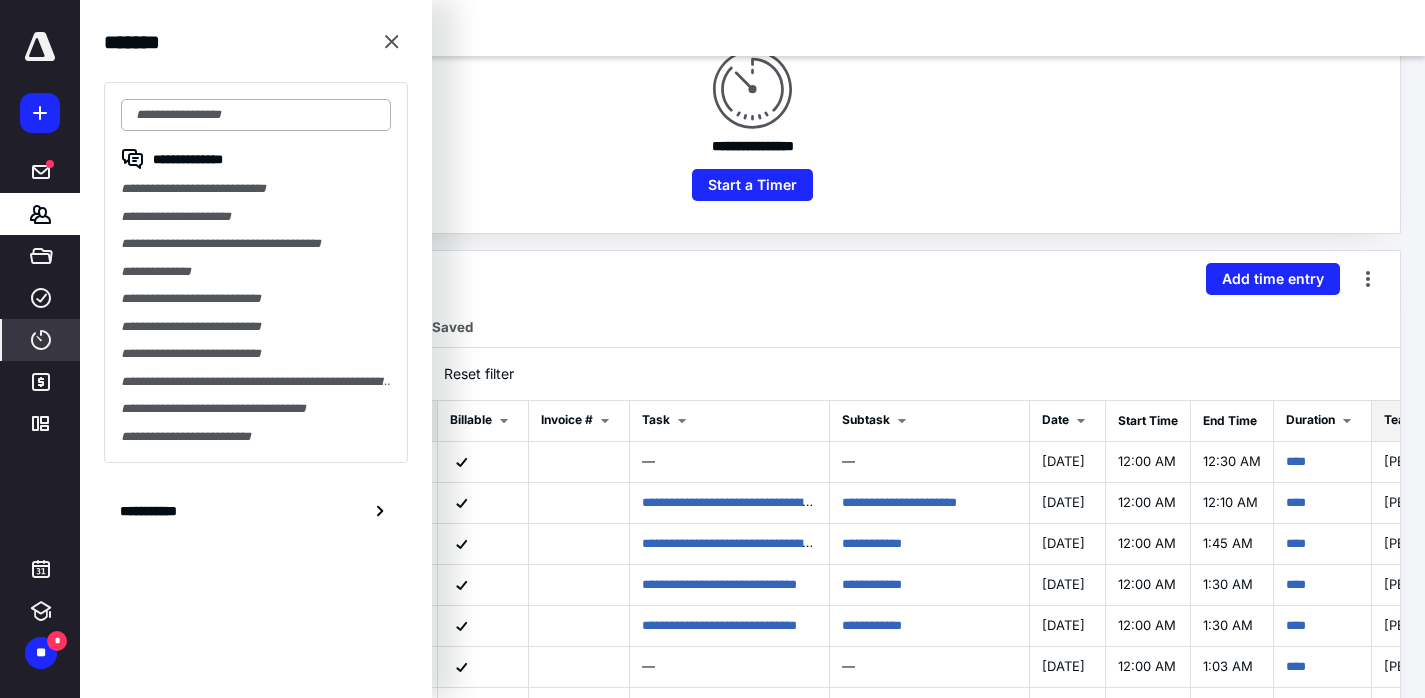 click at bounding box center [256, 115] 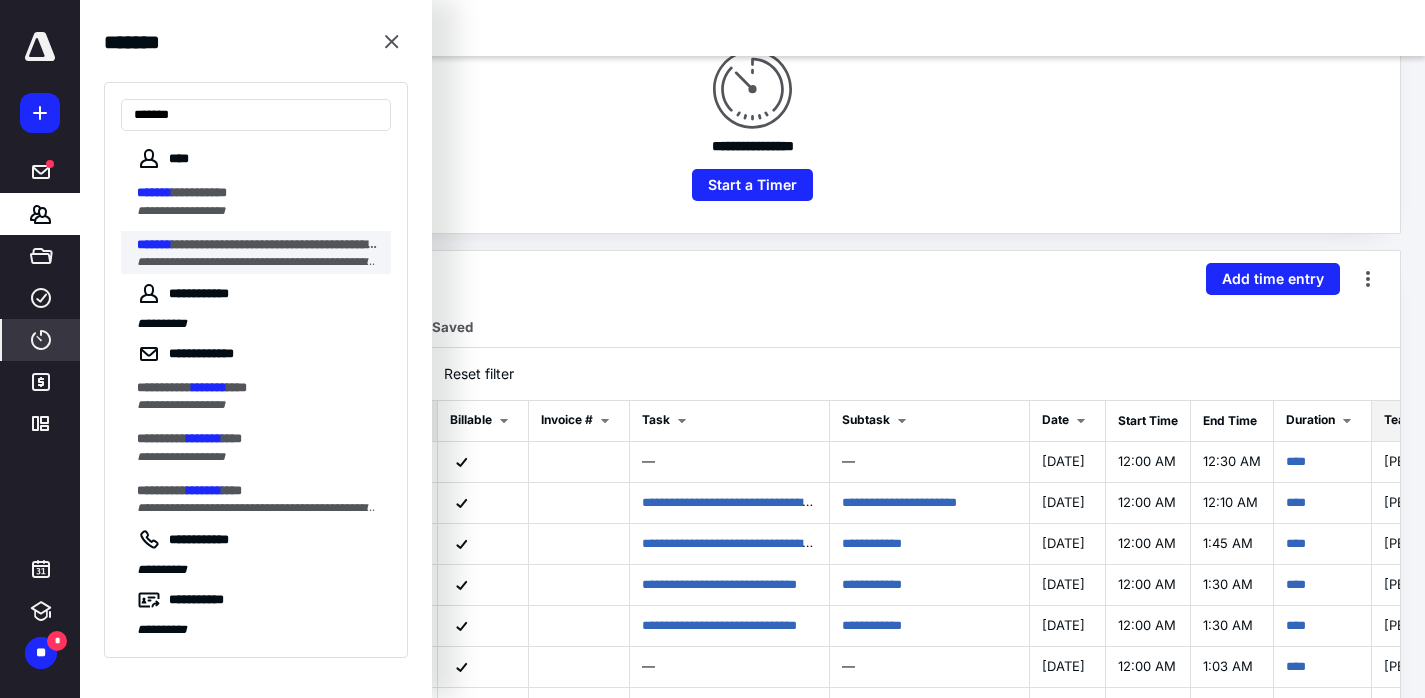 type on "*******" 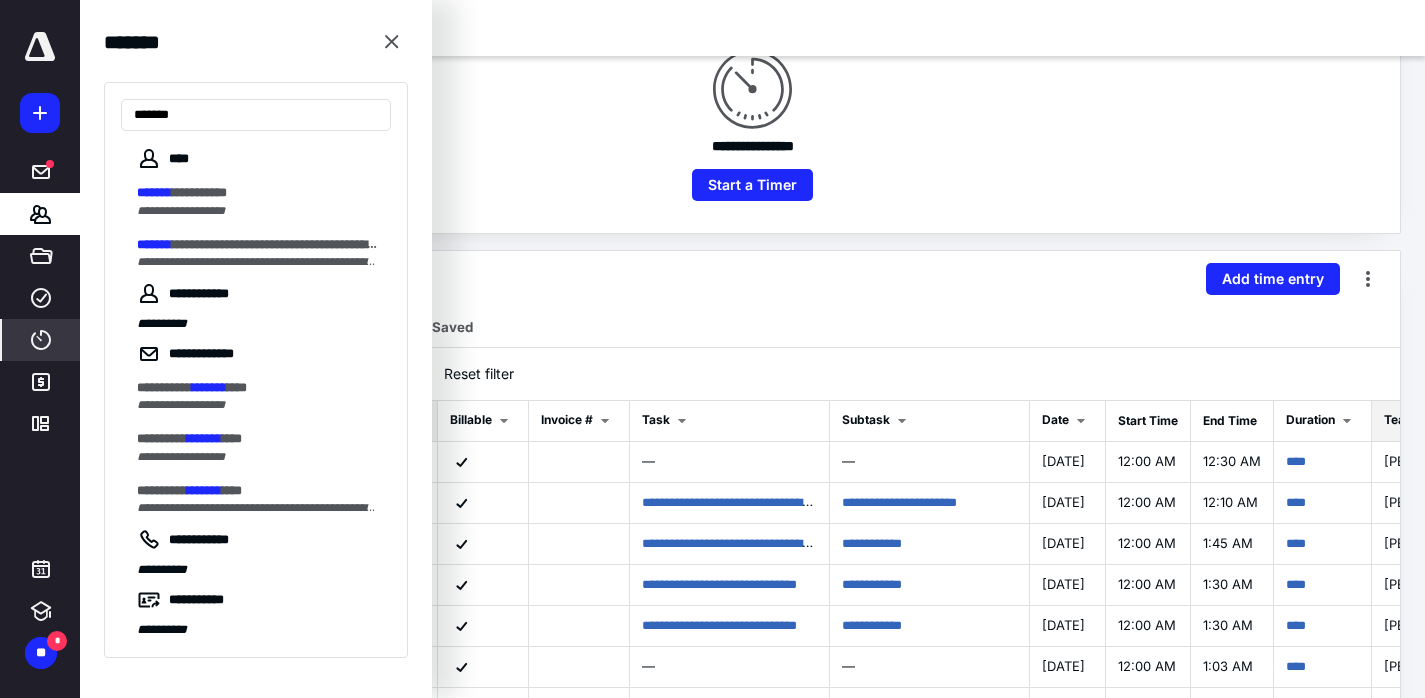 scroll, scrollTop: 0, scrollLeft: 0, axis: both 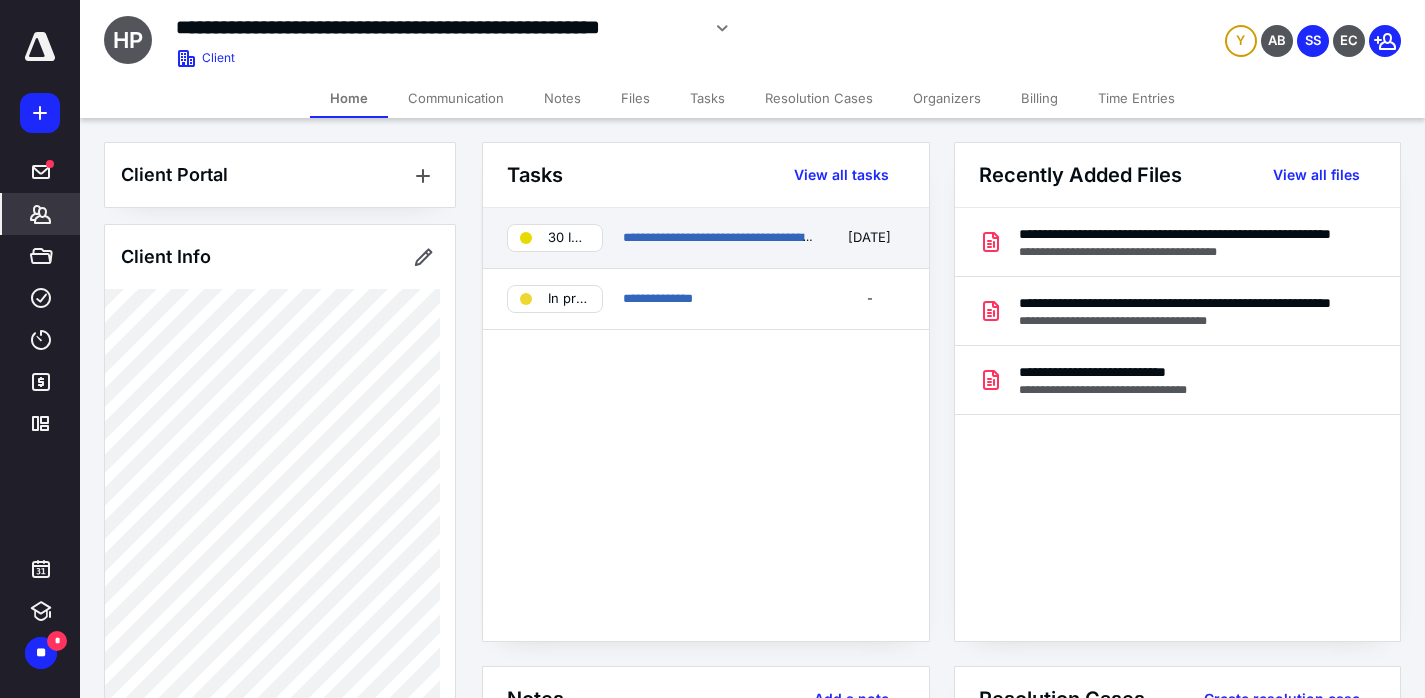 click on "**********" at bounding box center (719, 238) 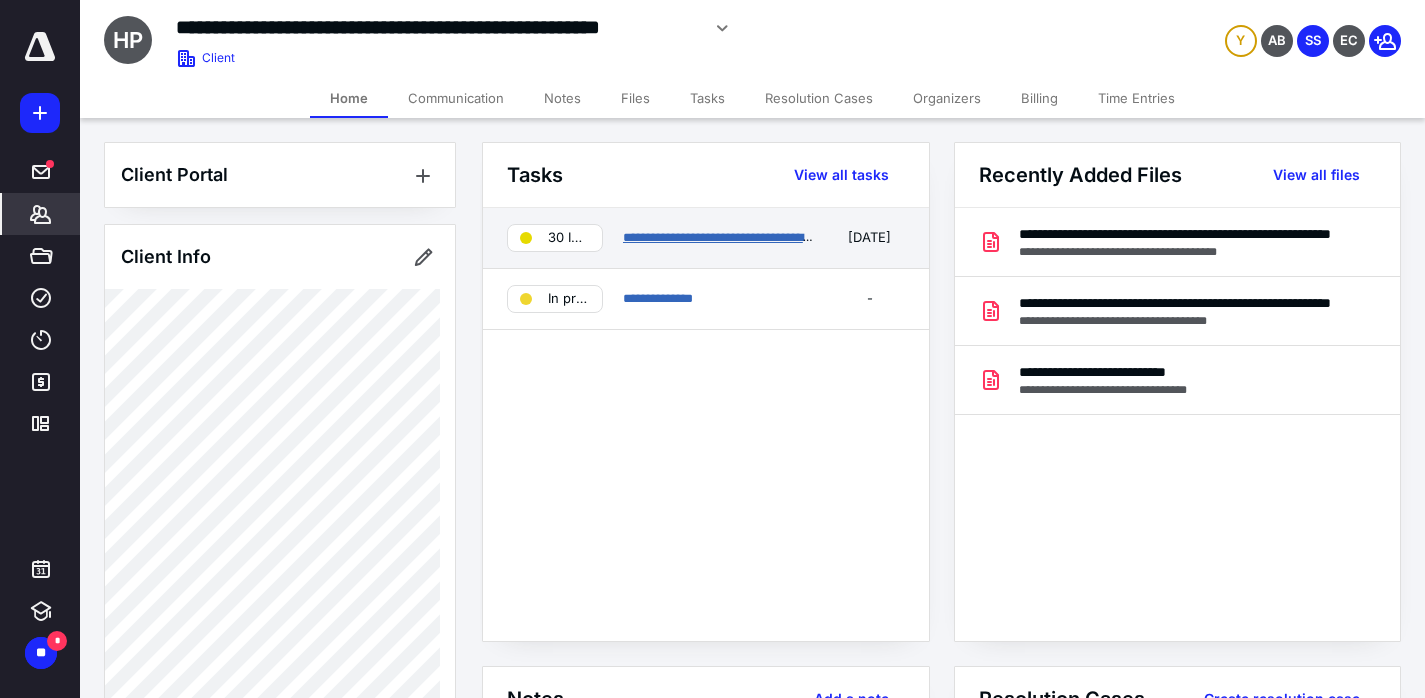 click on "**********" at bounding box center [788, 237] 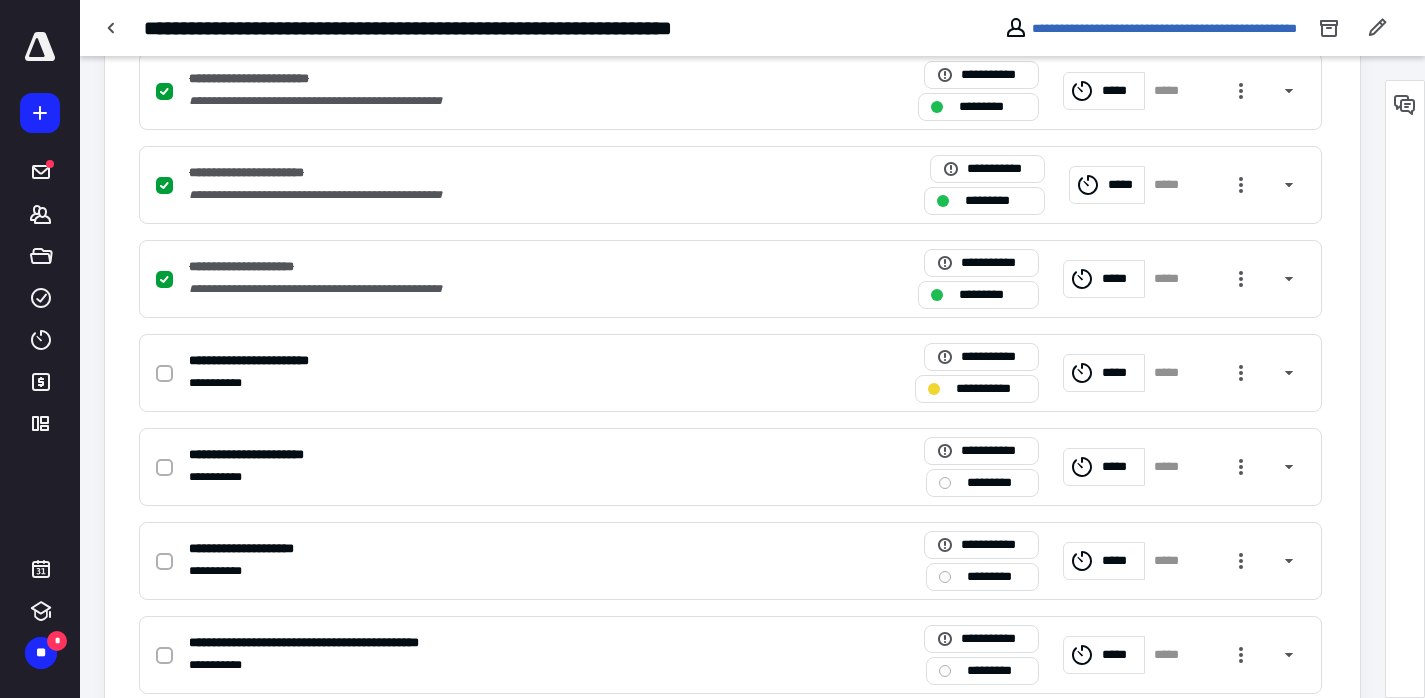 scroll, scrollTop: 1467, scrollLeft: 0, axis: vertical 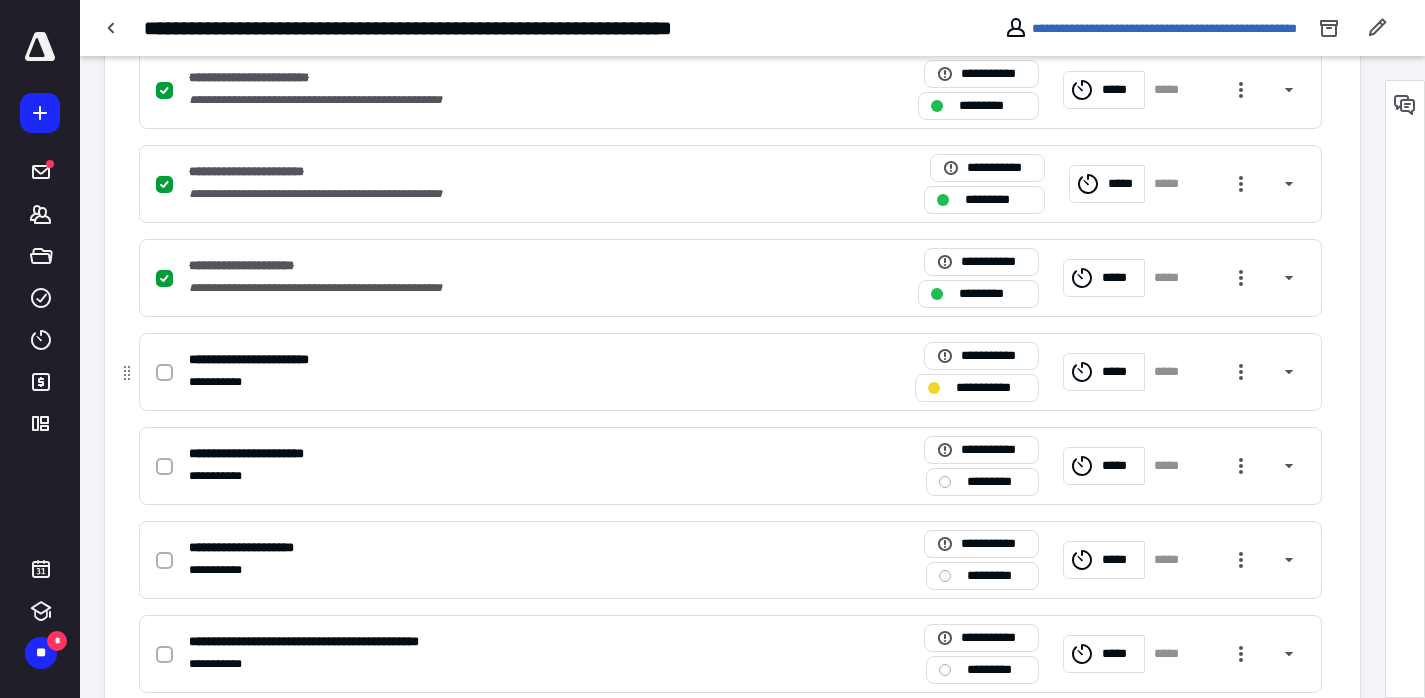 click on "**********" at bounding box center [976, 388] 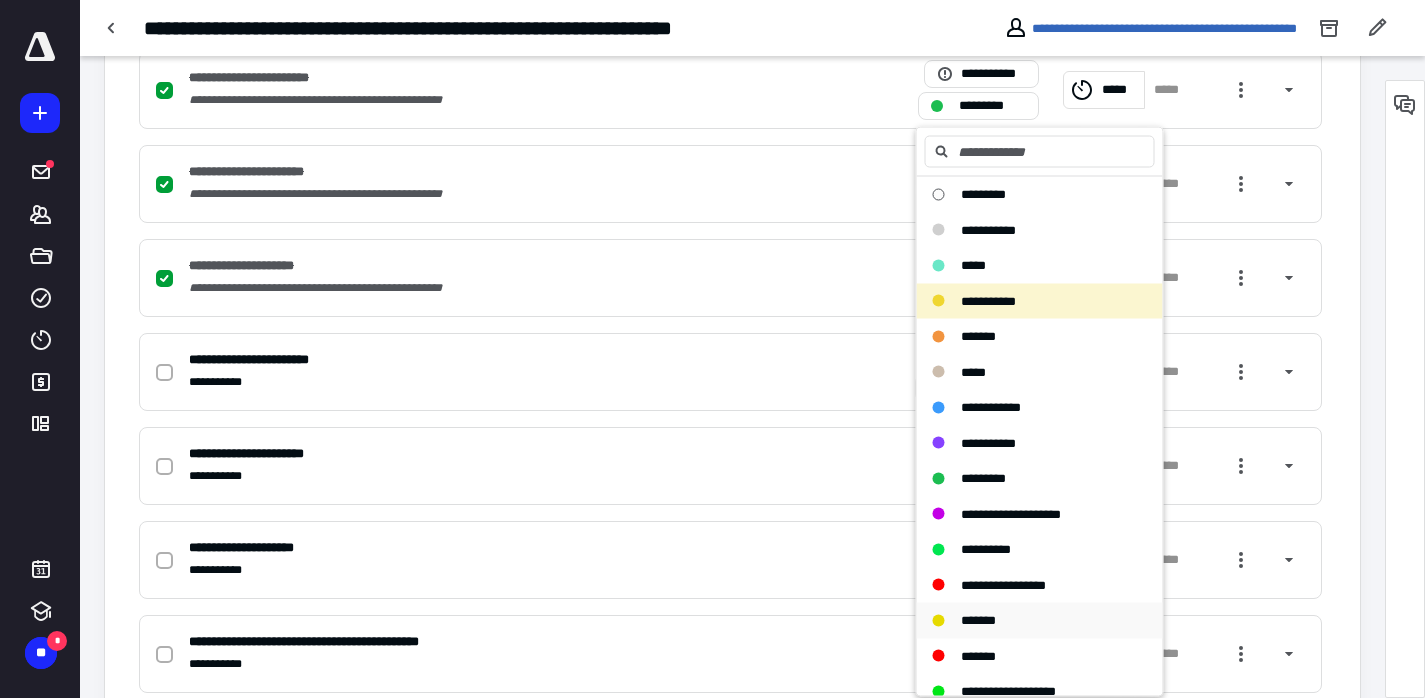 click on "*******" at bounding box center (1028, 621) 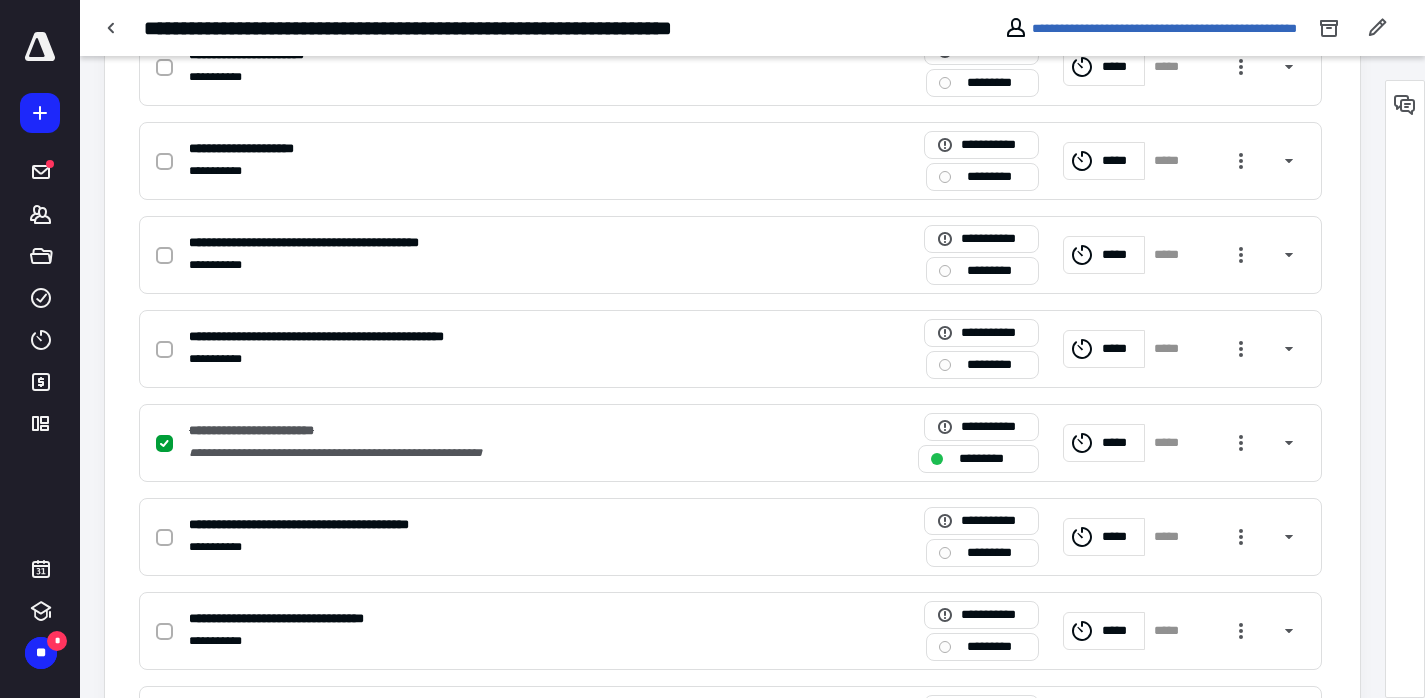 scroll, scrollTop: 1886, scrollLeft: 0, axis: vertical 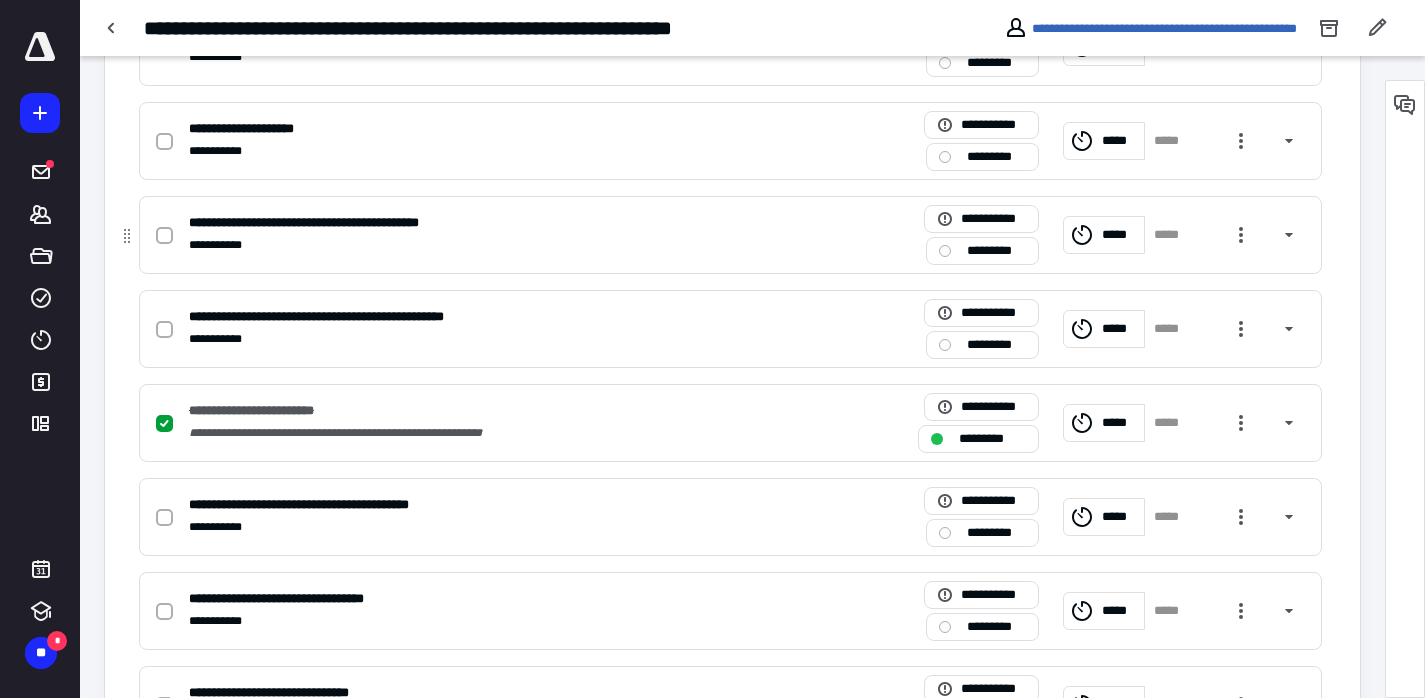 click at bounding box center (164, 236) 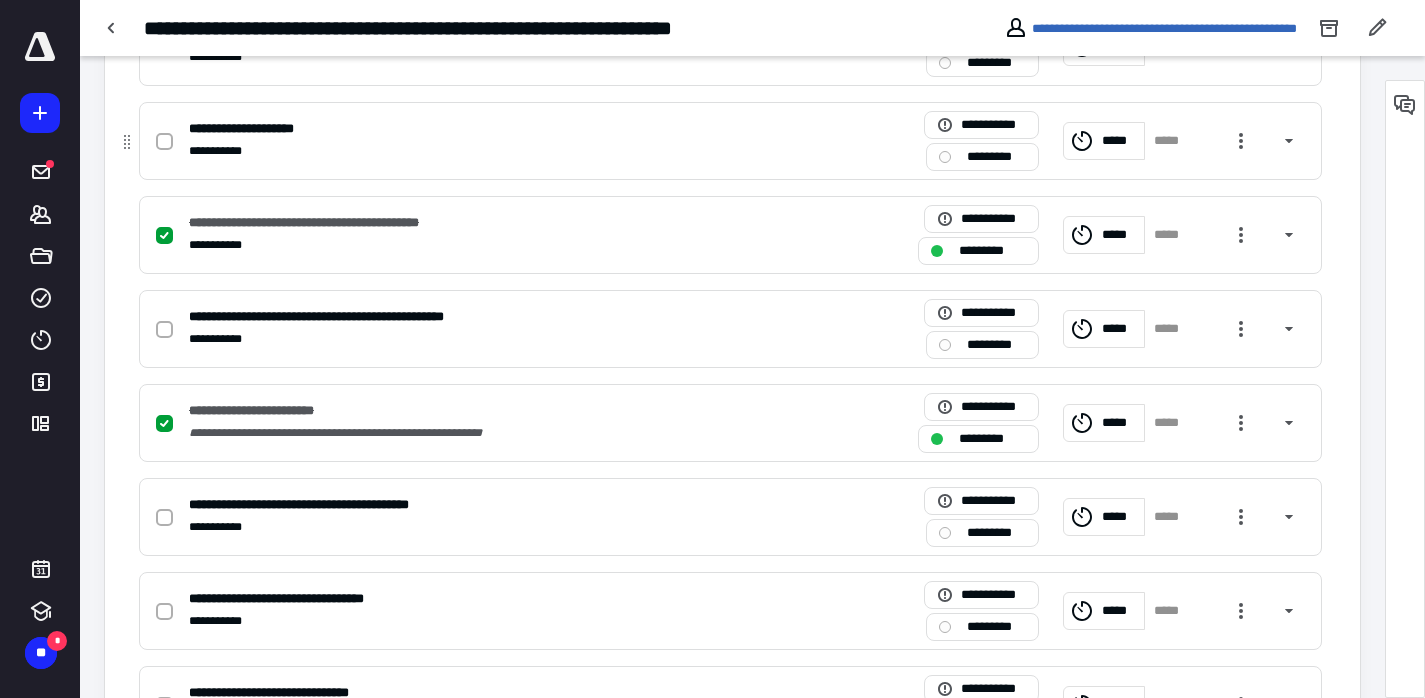 click at bounding box center (164, 142) 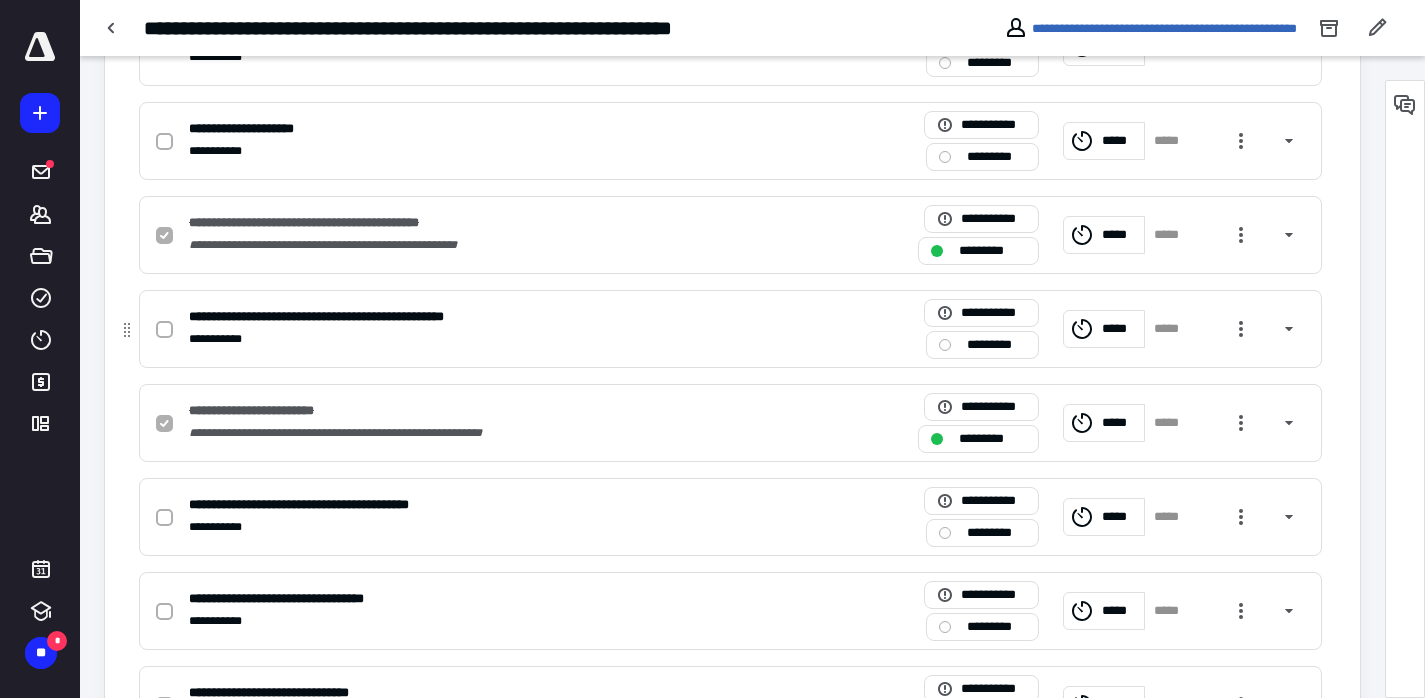 checkbox on "true" 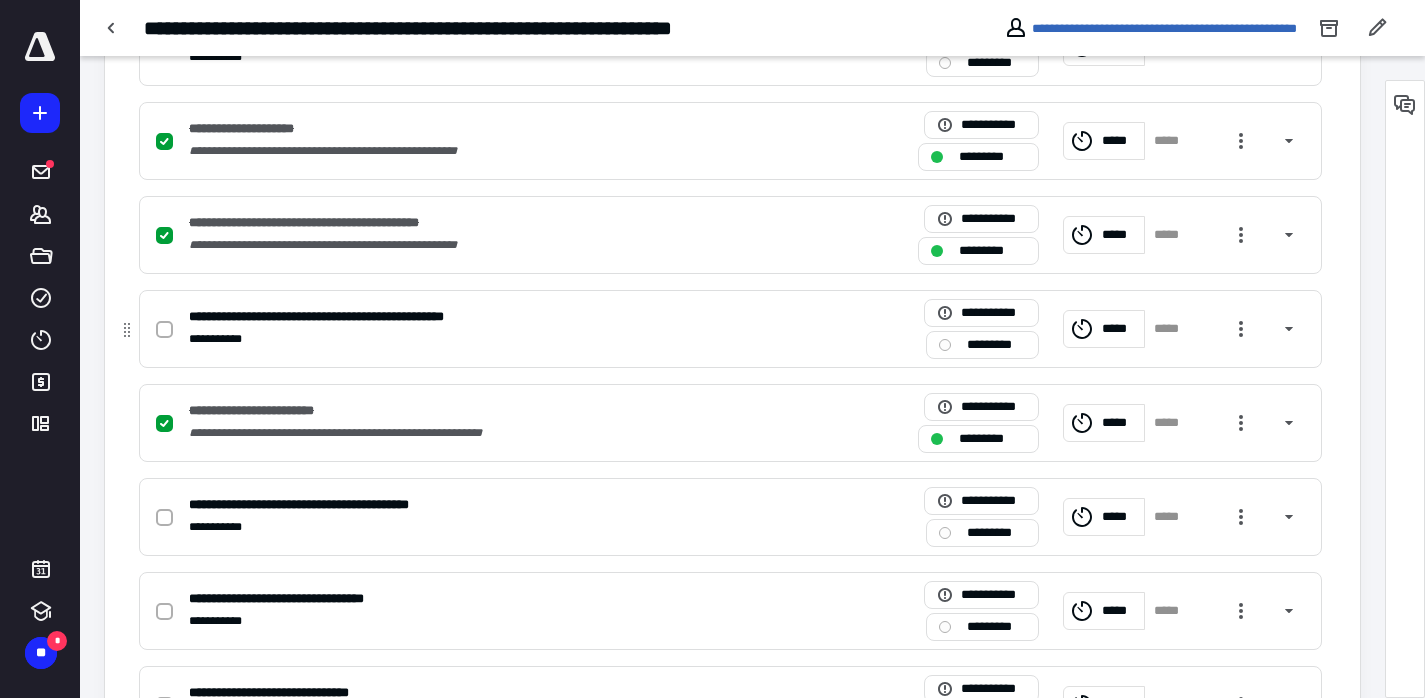 click at bounding box center (164, 330) 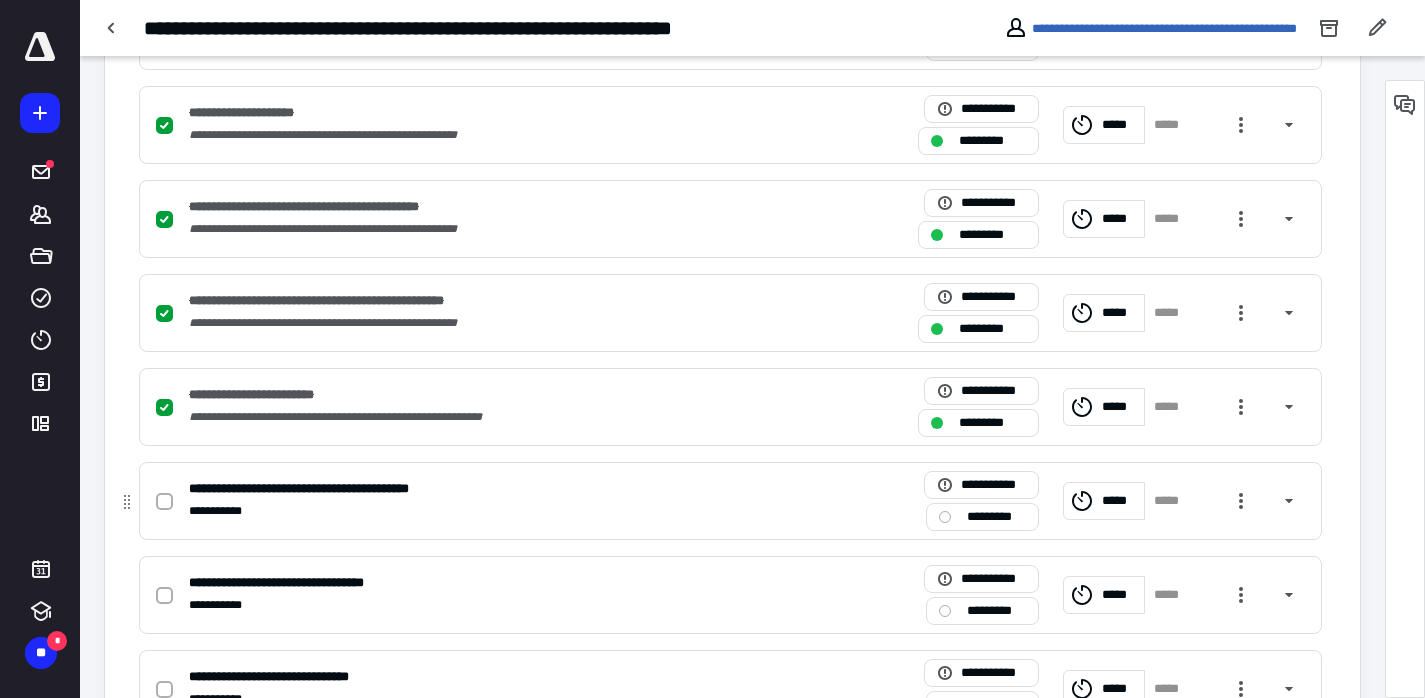 scroll, scrollTop: 1915, scrollLeft: 0, axis: vertical 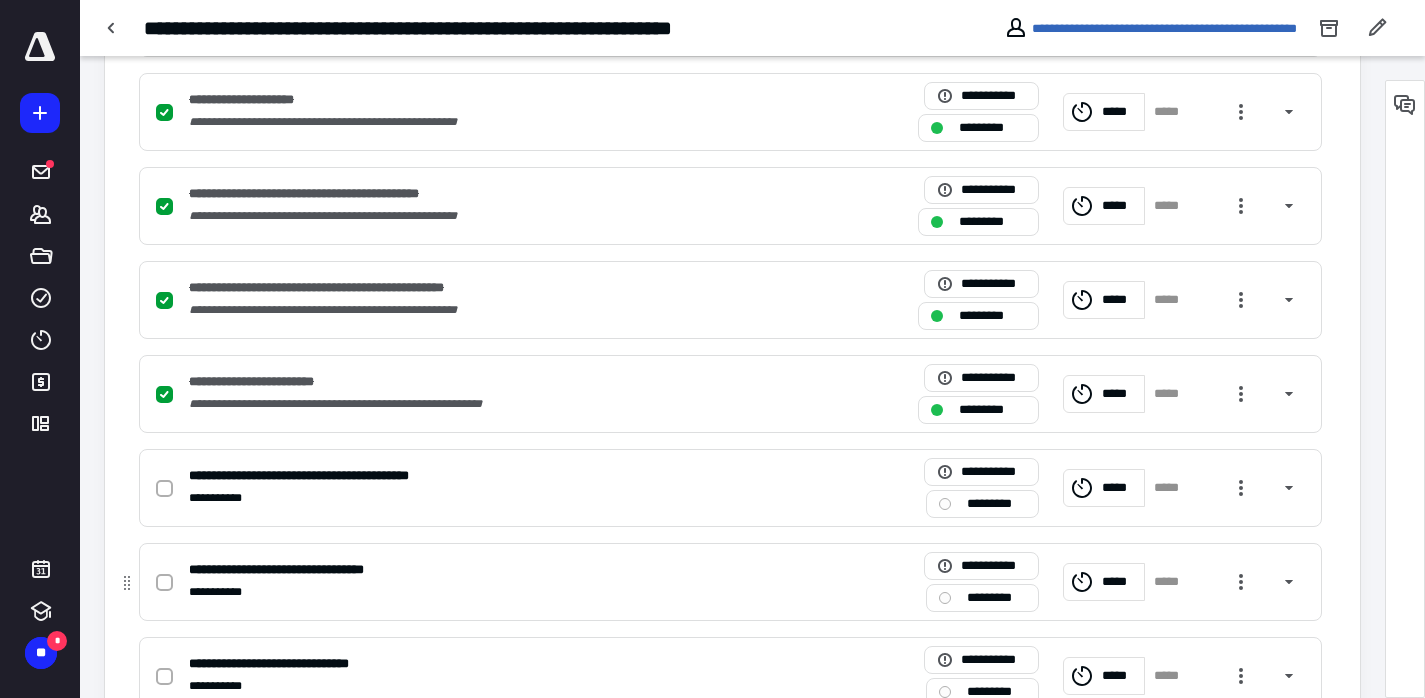 drag, startPoint x: 166, startPoint y: 583, endPoint x: 288, endPoint y: 561, distance: 123.967735 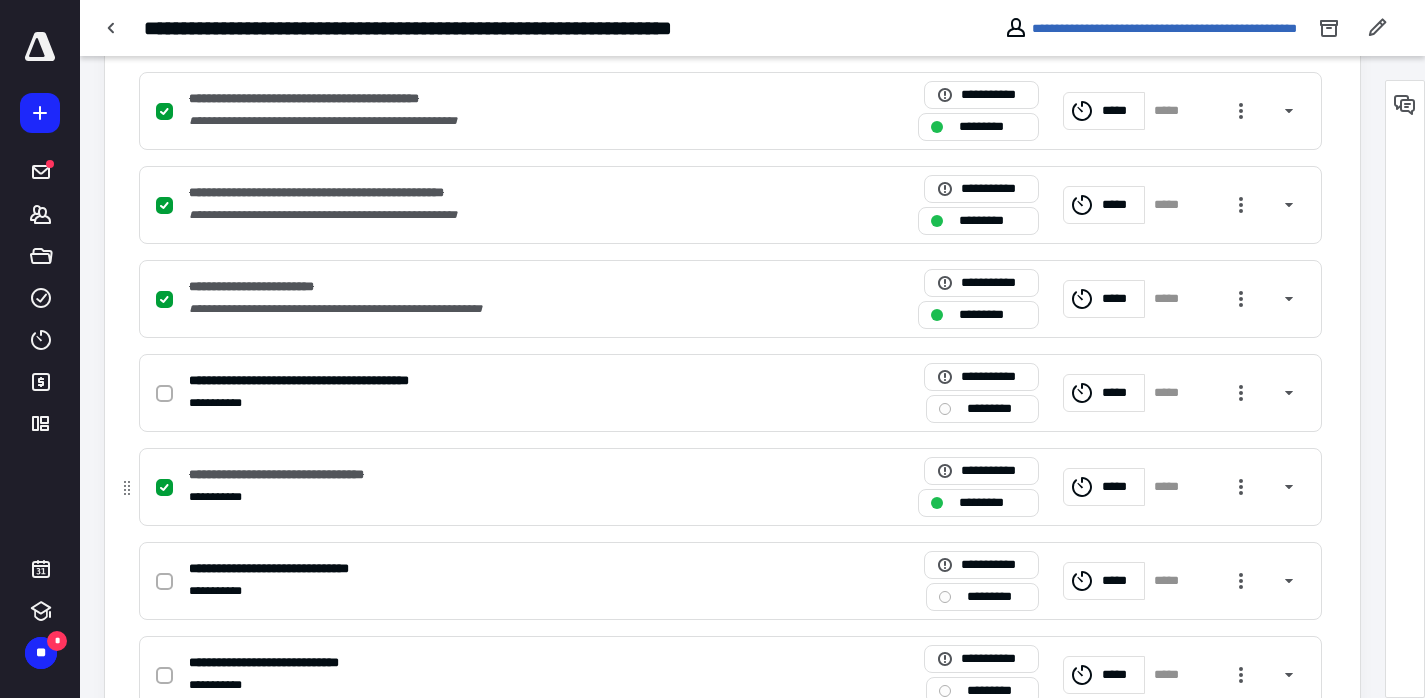 scroll, scrollTop: 2033, scrollLeft: 0, axis: vertical 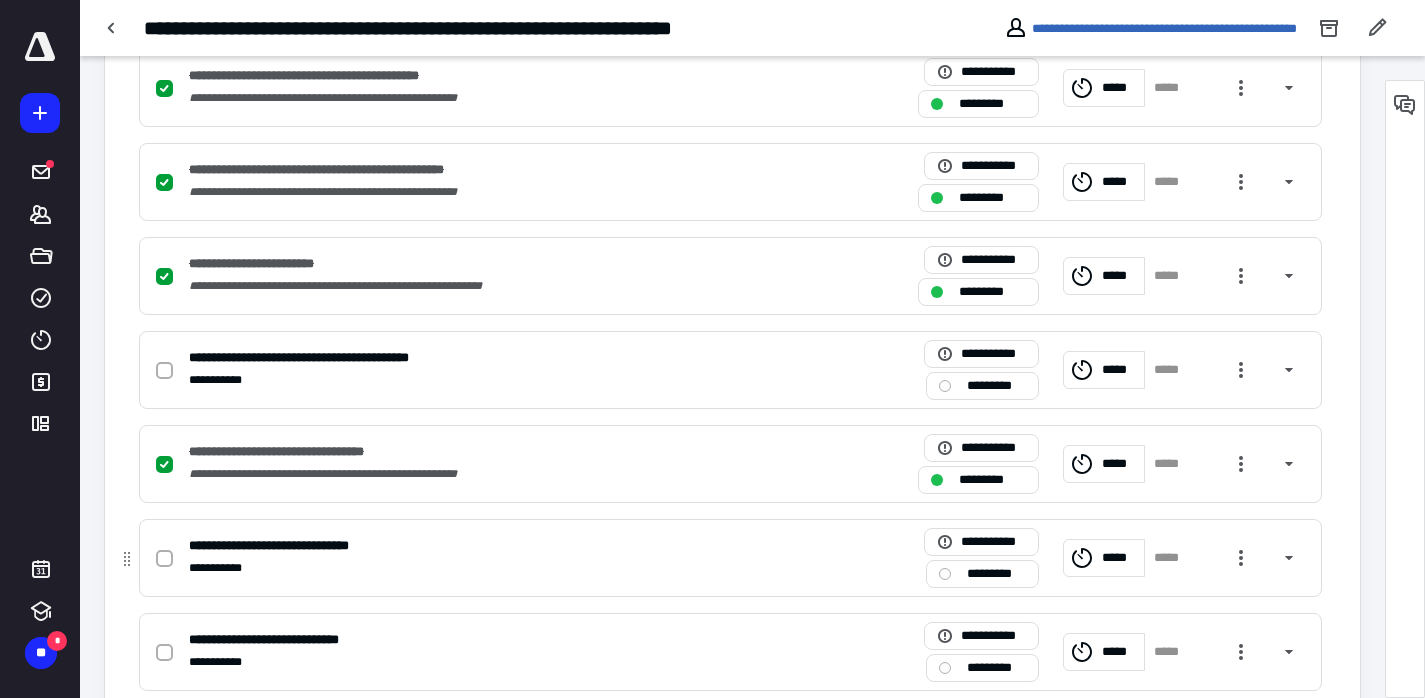 click at bounding box center [164, 559] 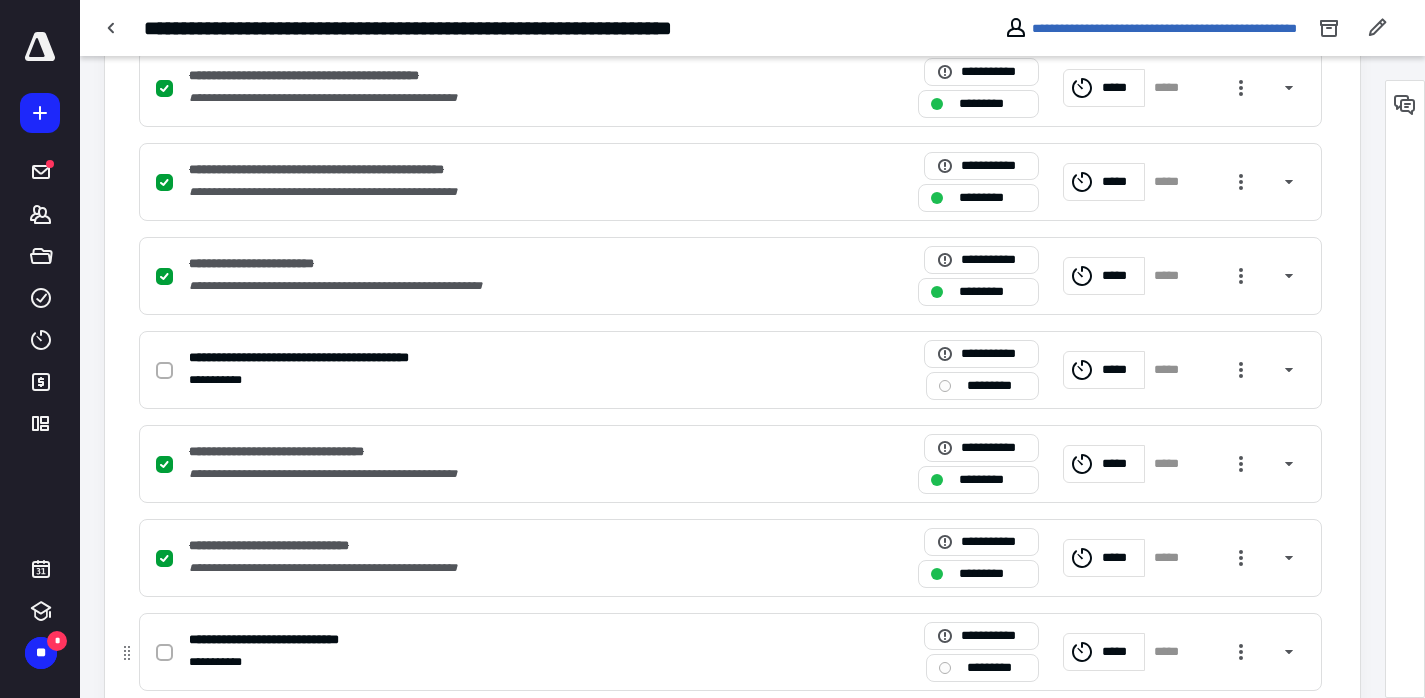 click at bounding box center [164, 653] 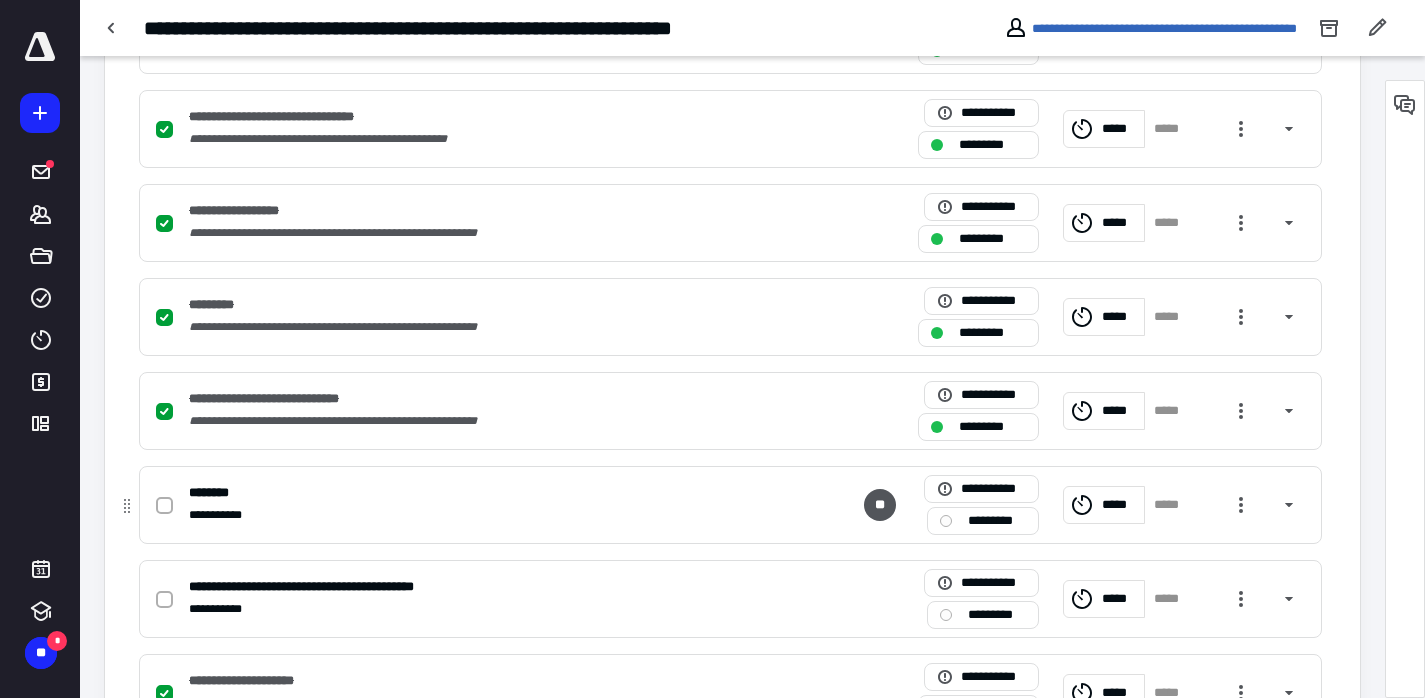 scroll, scrollTop: 582, scrollLeft: 0, axis: vertical 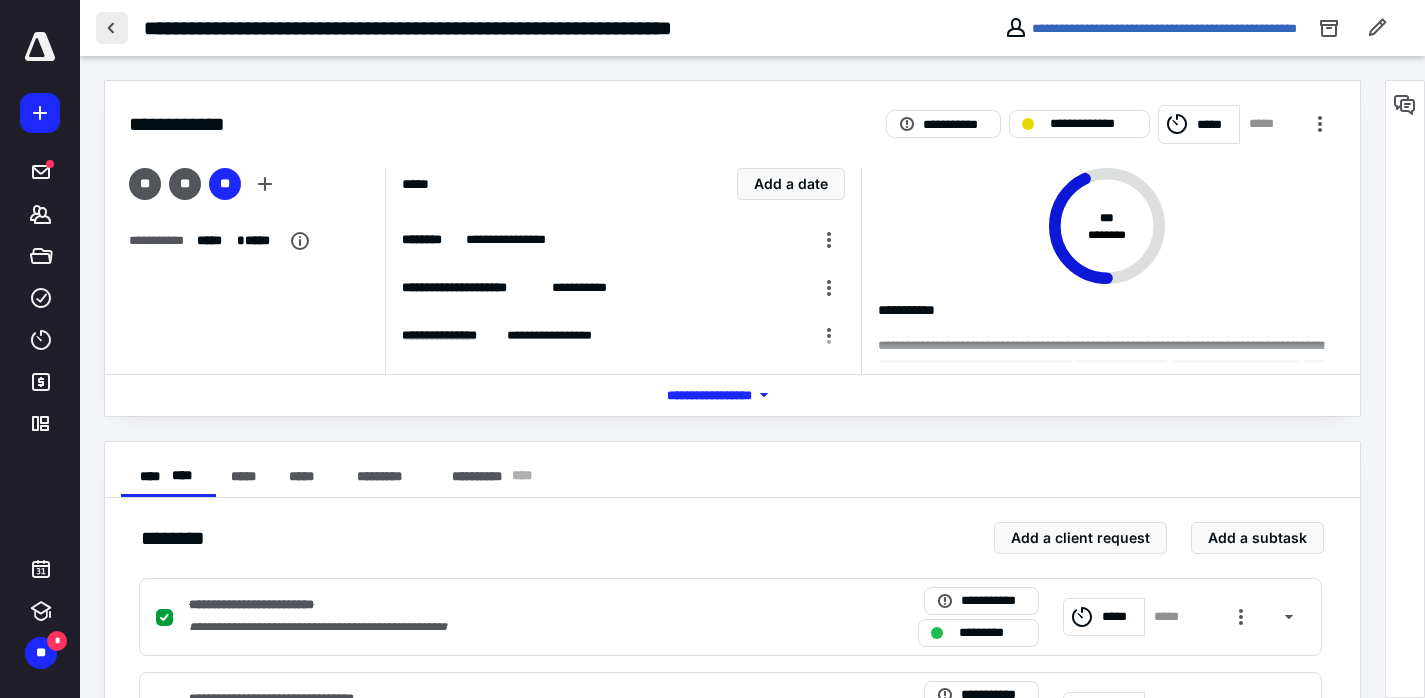 click at bounding box center [112, 28] 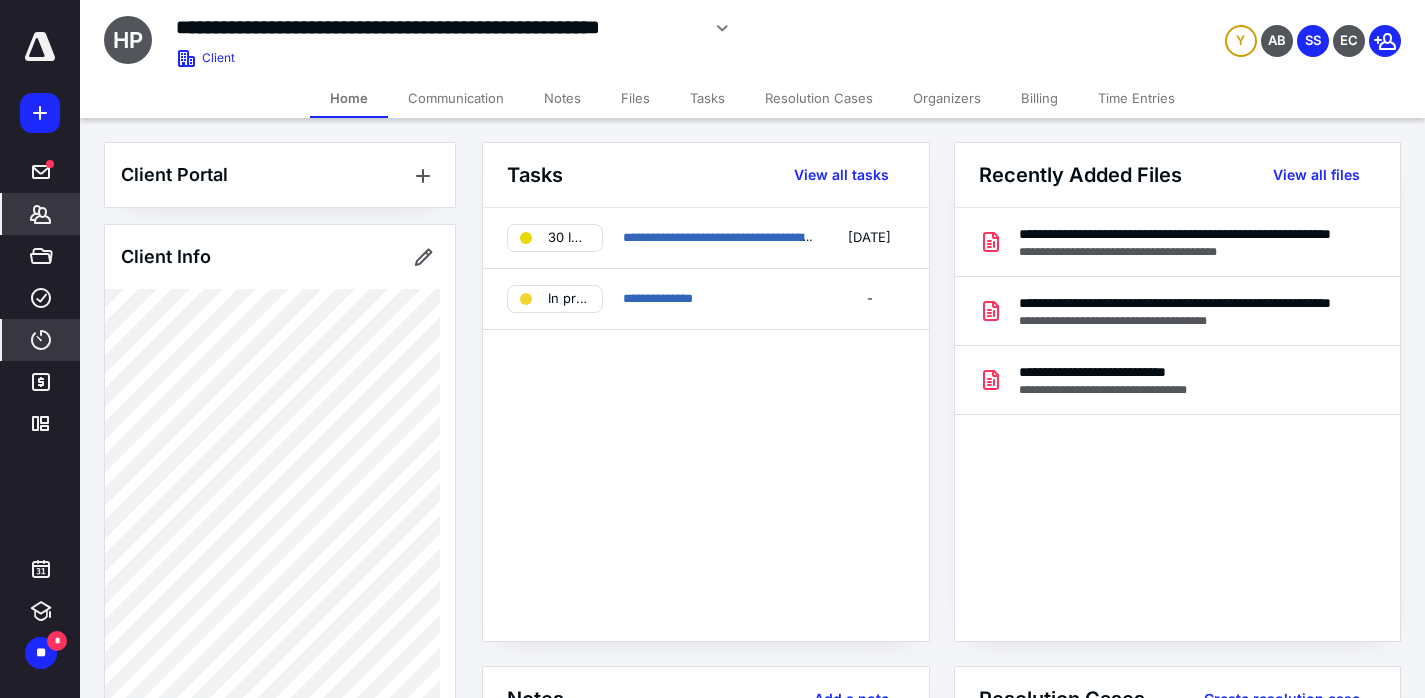 drag, startPoint x: 48, startPoint y: 324, endPoint x: 58, endPoint y: 319, distance: 11.18034 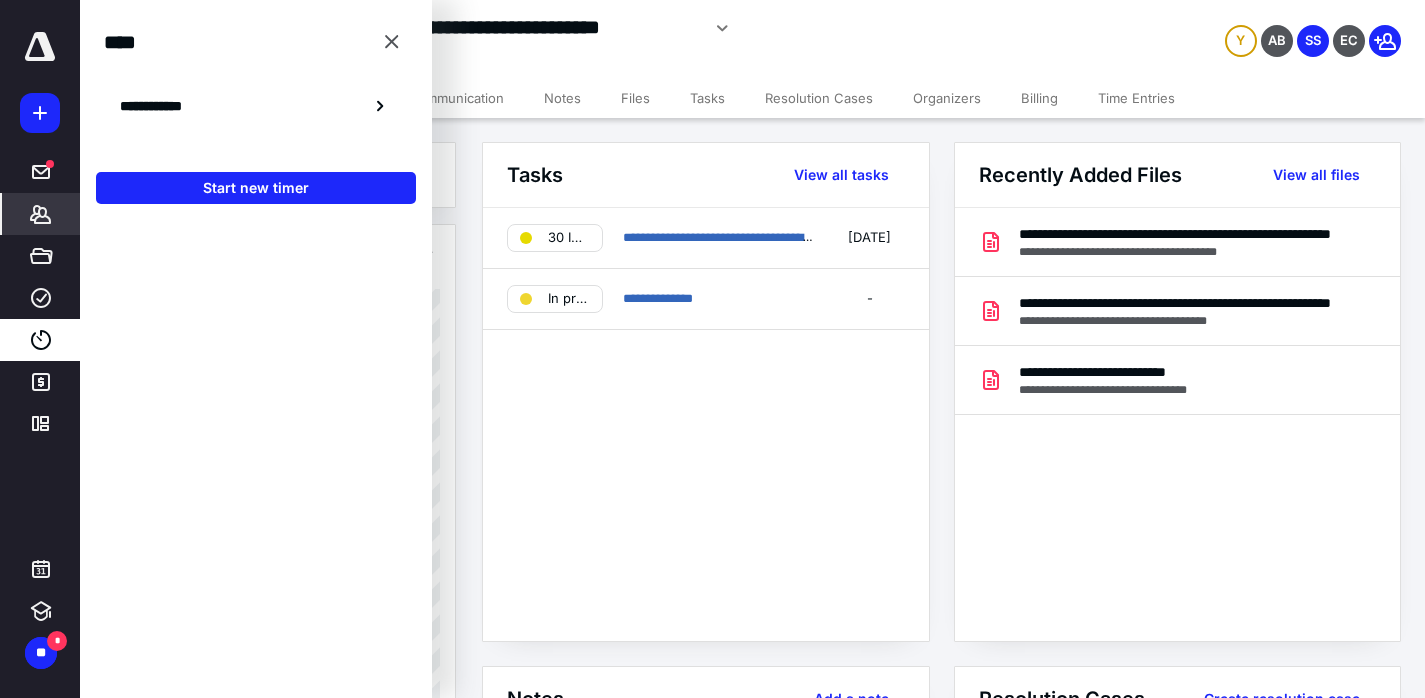 click on "**********" at bounding box center (256, 106) 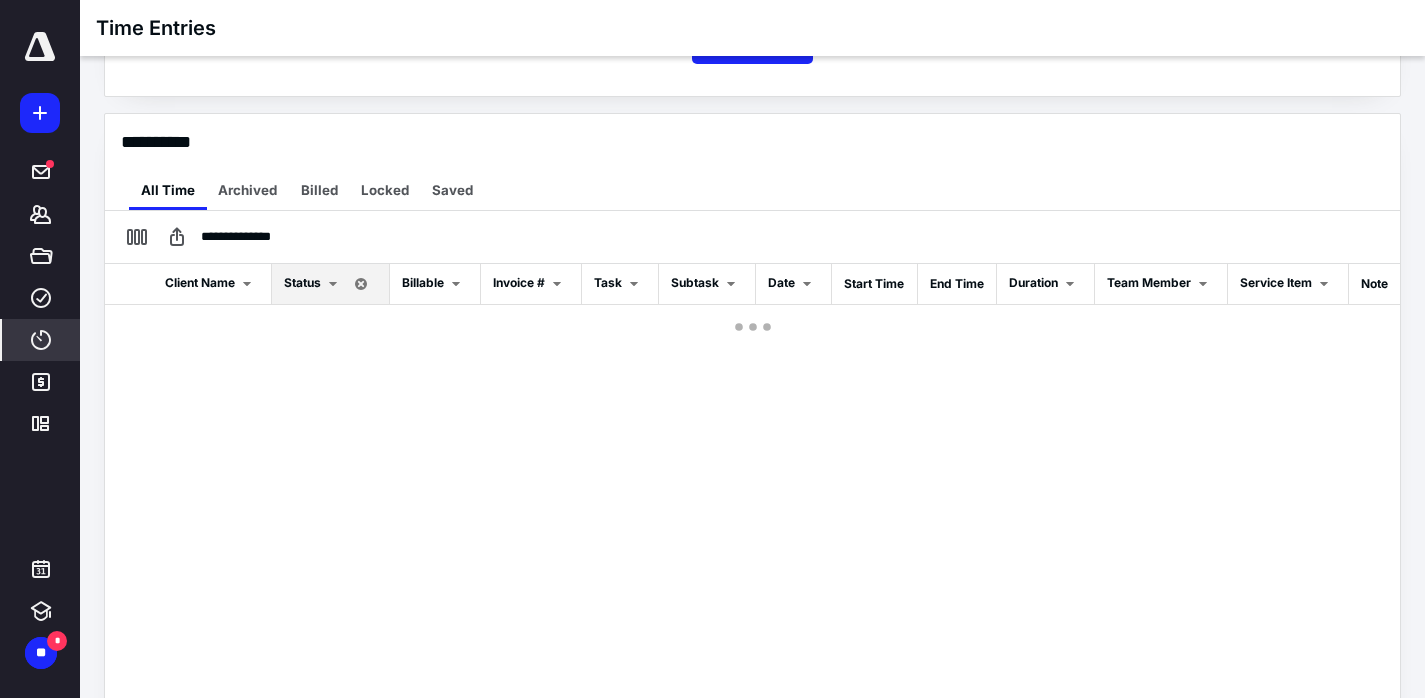 scroll, scrollTop: 444, scrollLeft: 0, axis: vertical 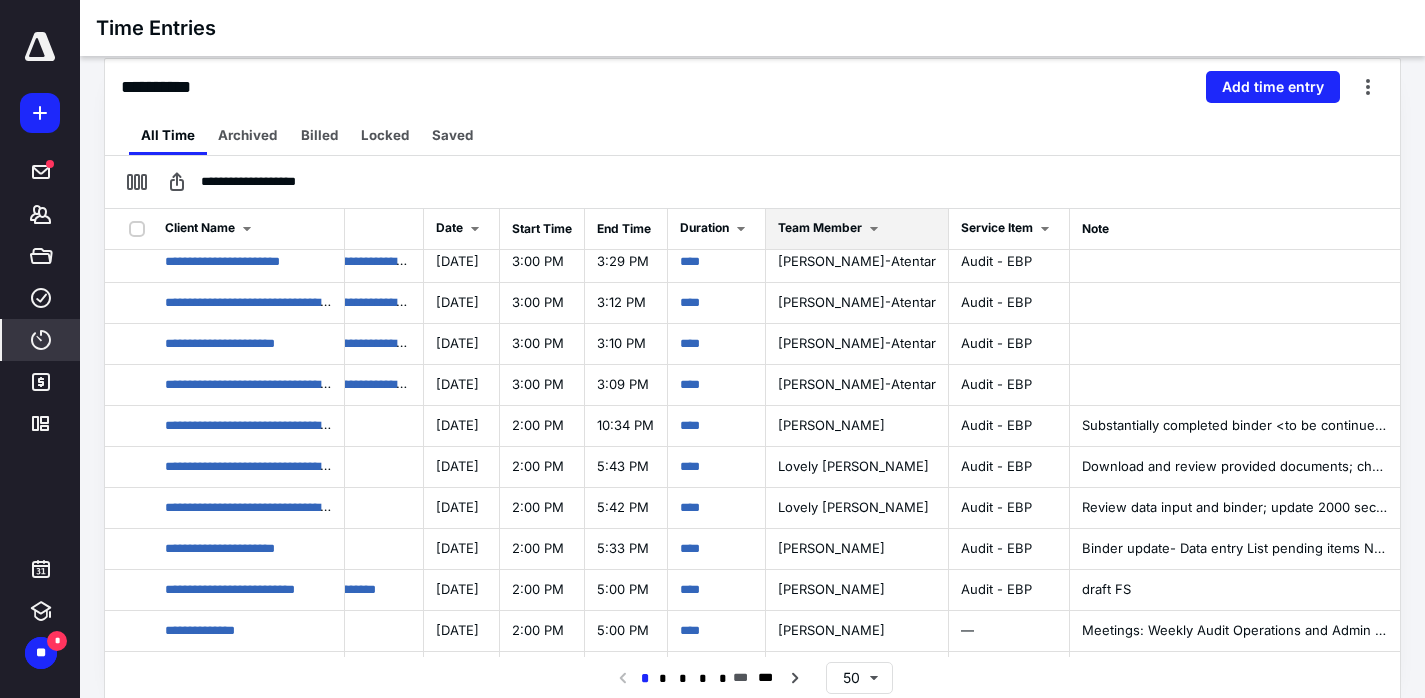 click on "Team Member" at bounding box center (820, 227) 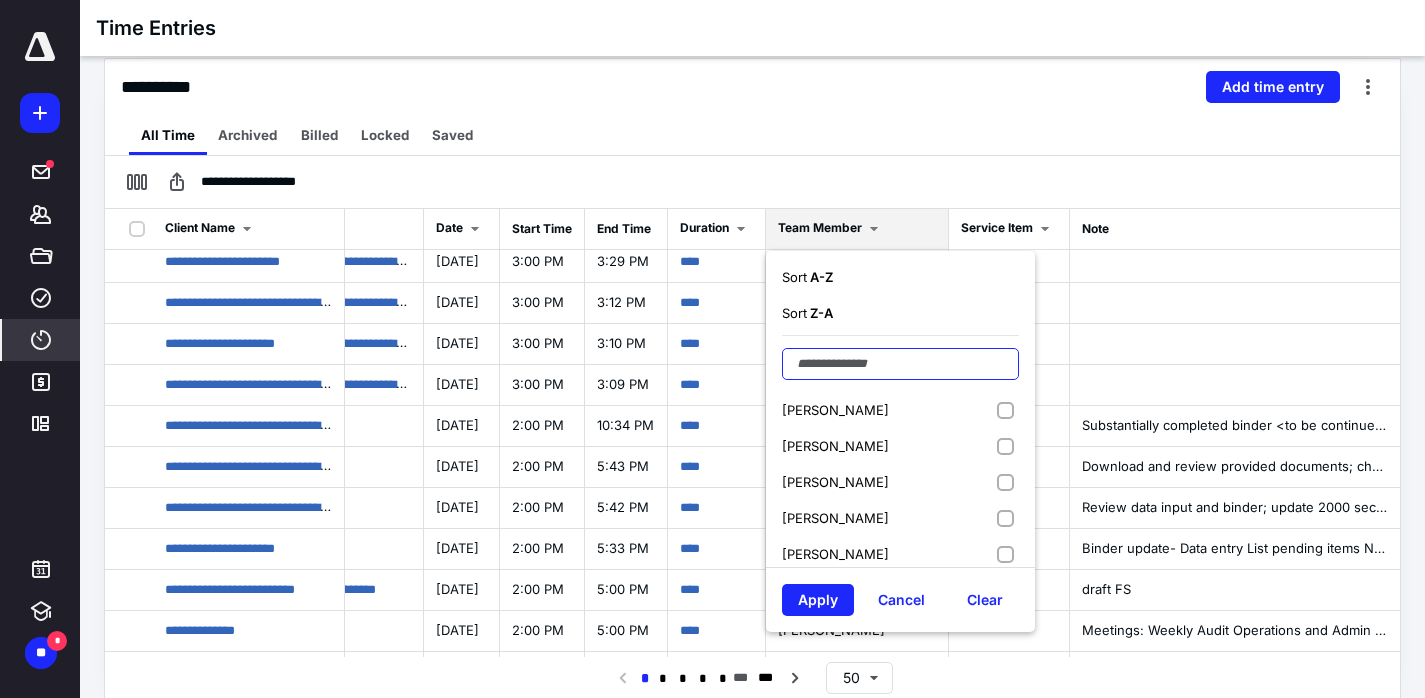 click at bounding box center (900, 364) 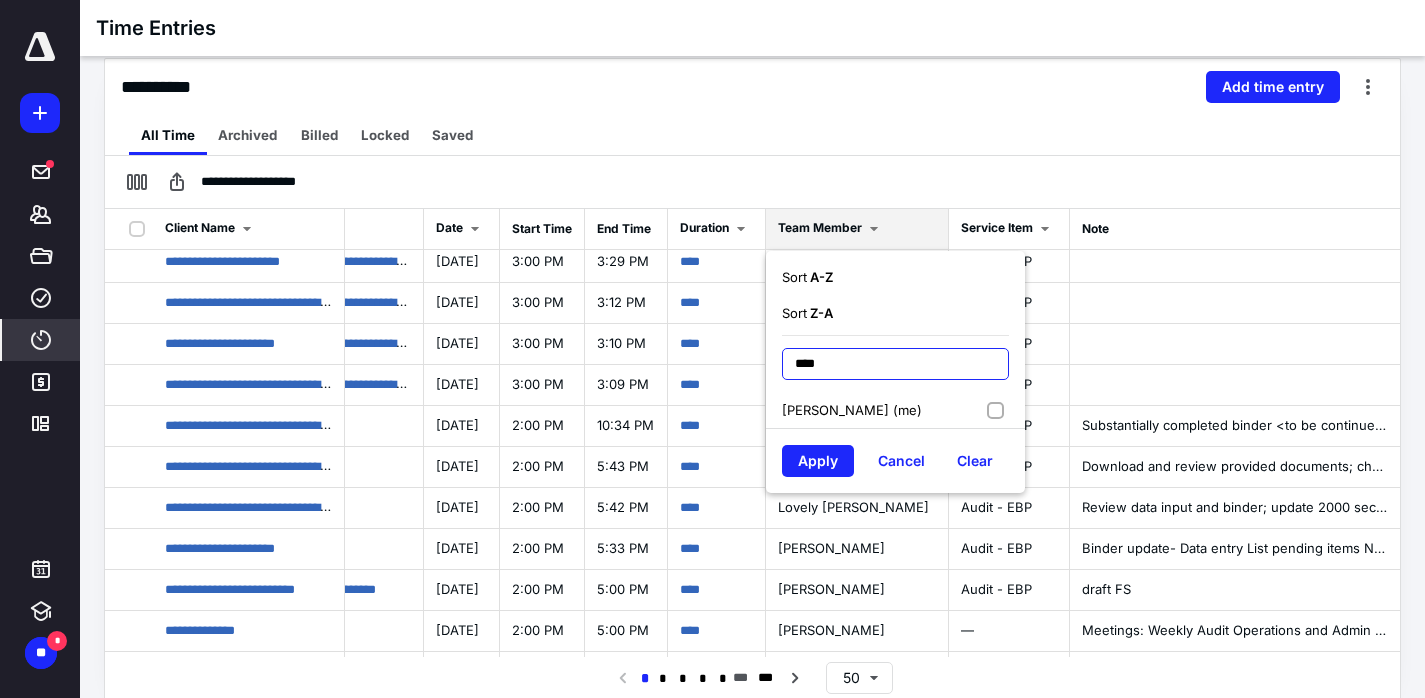 type on "****" 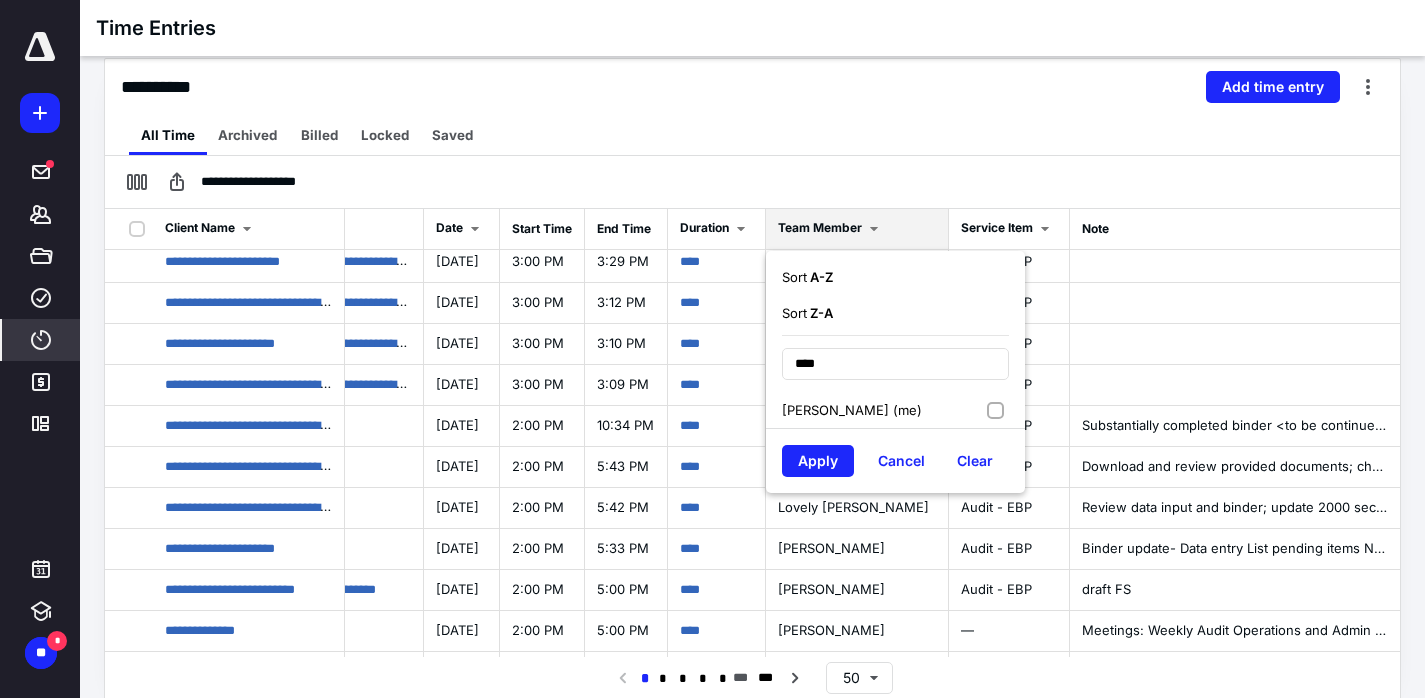 click on "[PERSON_NAME] (me)" at bounding box center (852, 410) 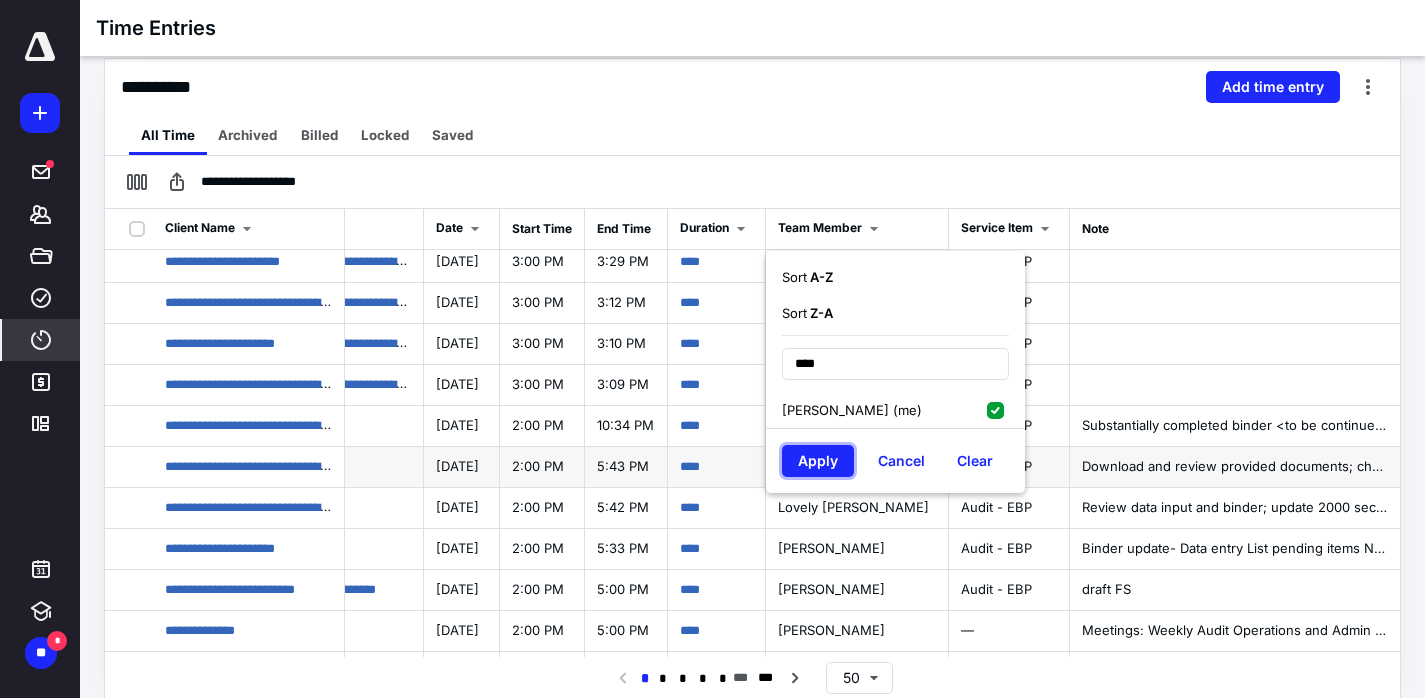 click on "Apply" at bounding box center [818, 461] 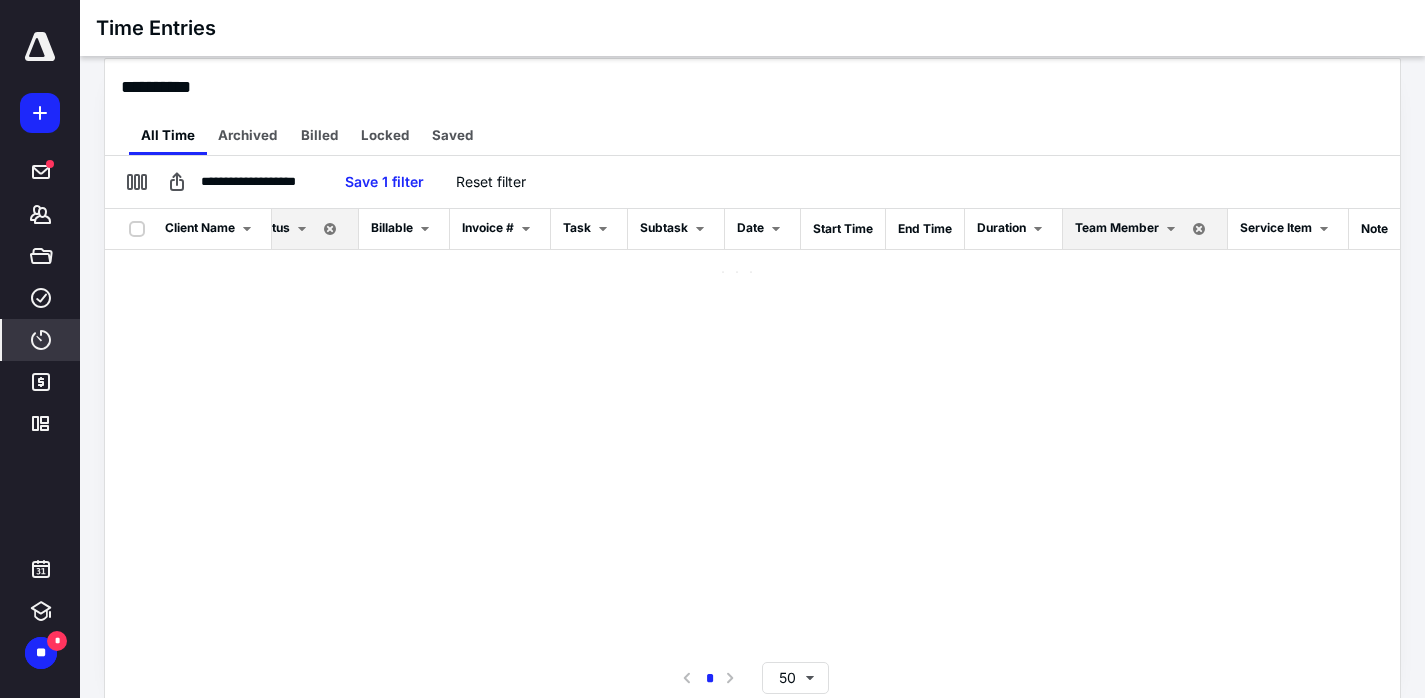 scroll, scrollTop: 0, scrollLeft: 40, axis: horizontal 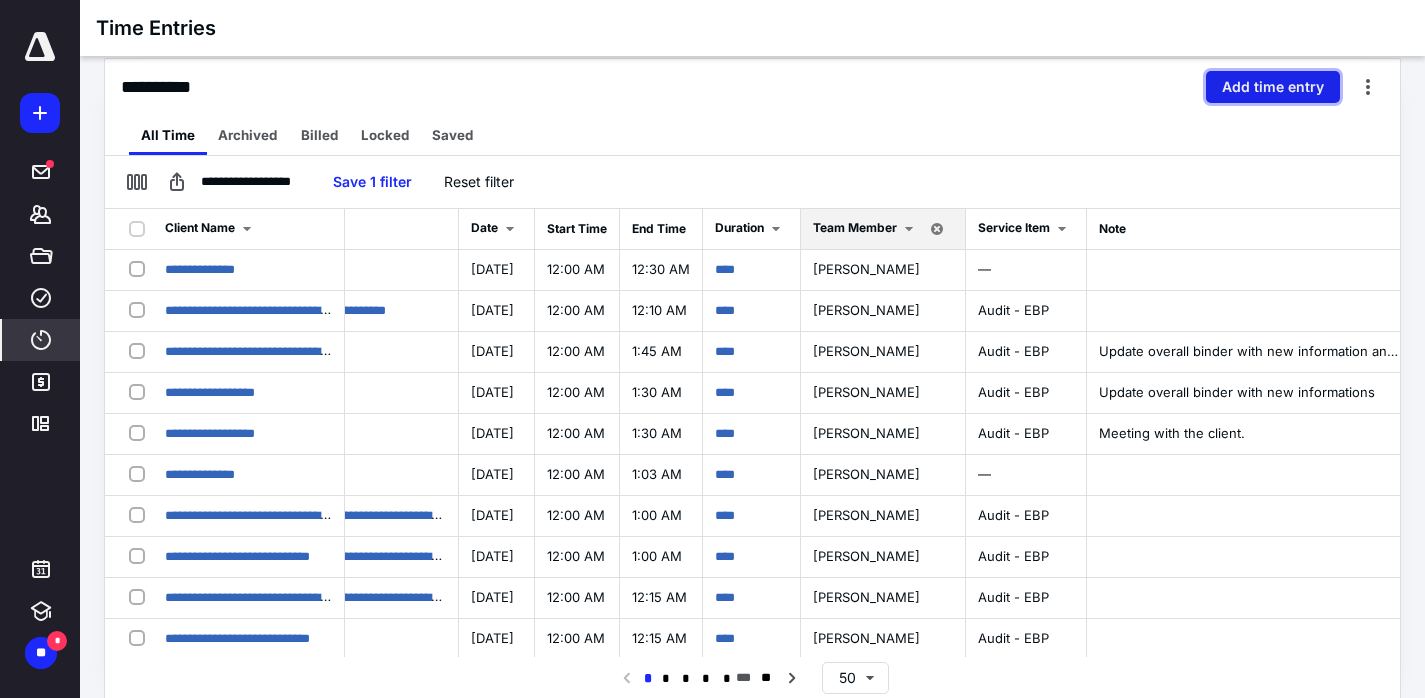 click on "Add time entry" at bounding box center [1273, 87] 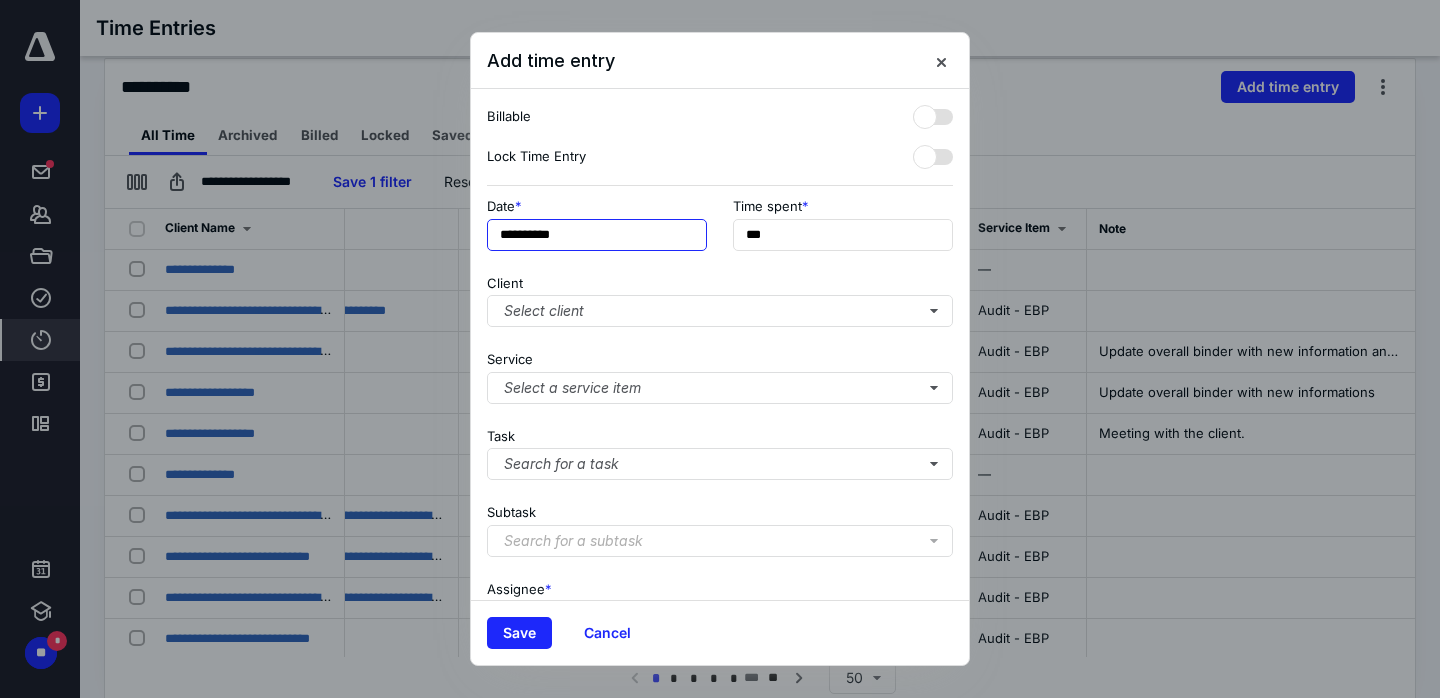 click on "**********" at bounding box center (597, 235) 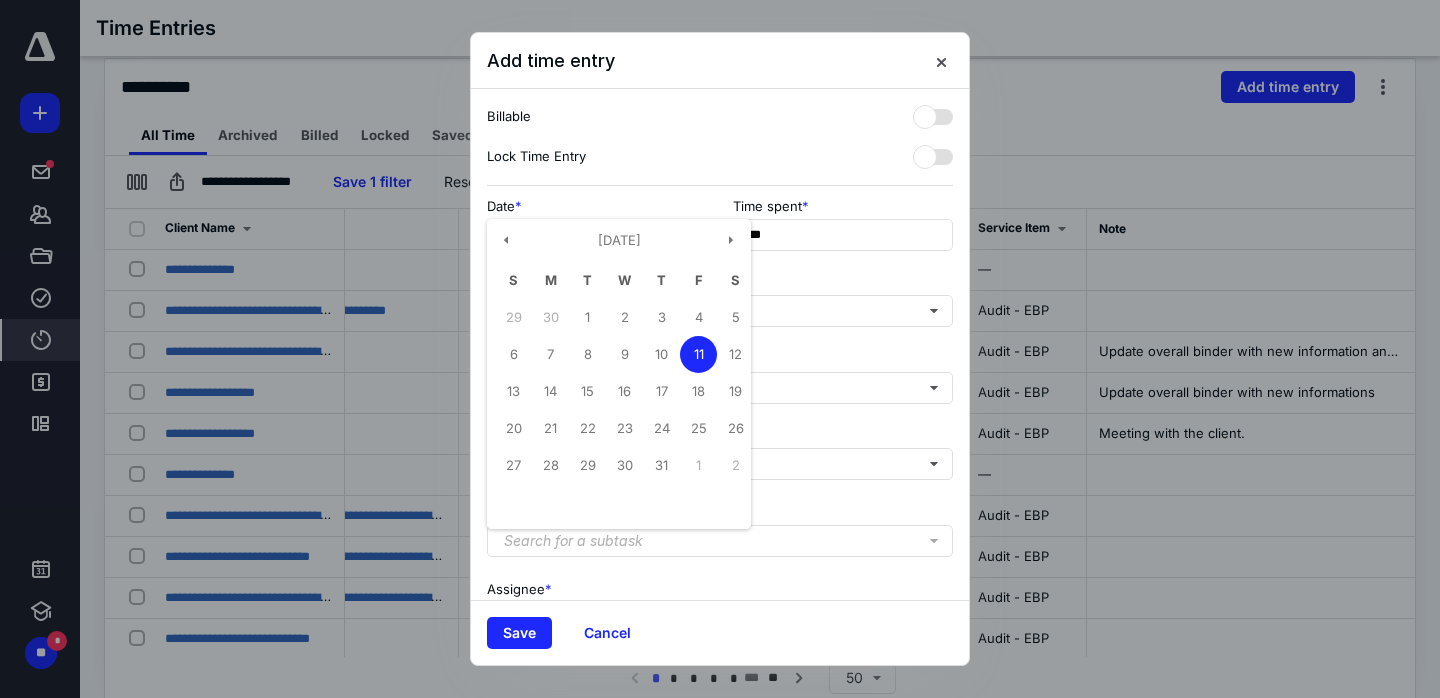 drag, startPoint x: 765, startPoint y: 170, endPoint x: 795, endPoint y: 196, distance: 39.698868 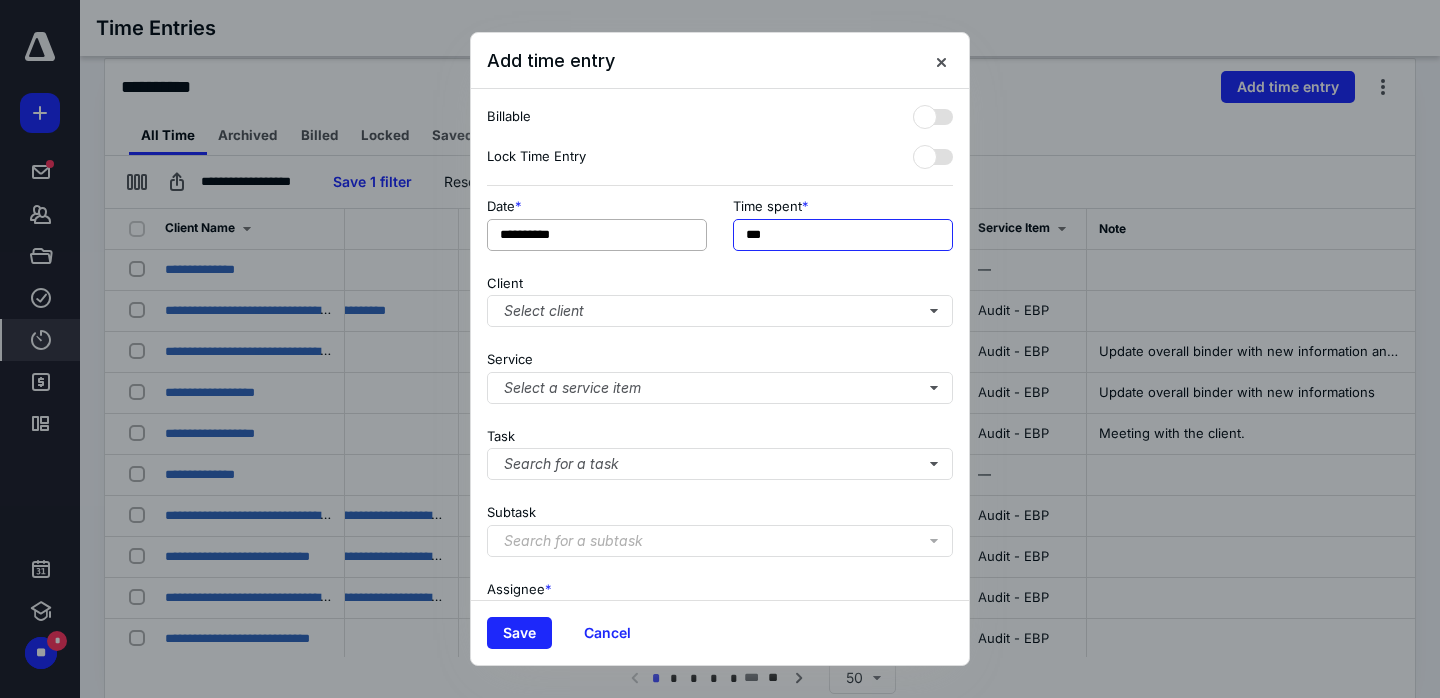 drag, startPoint x: 783, startPoint y: 239, endPoint x: 705, endPoint y: 232, distance: 78.31347 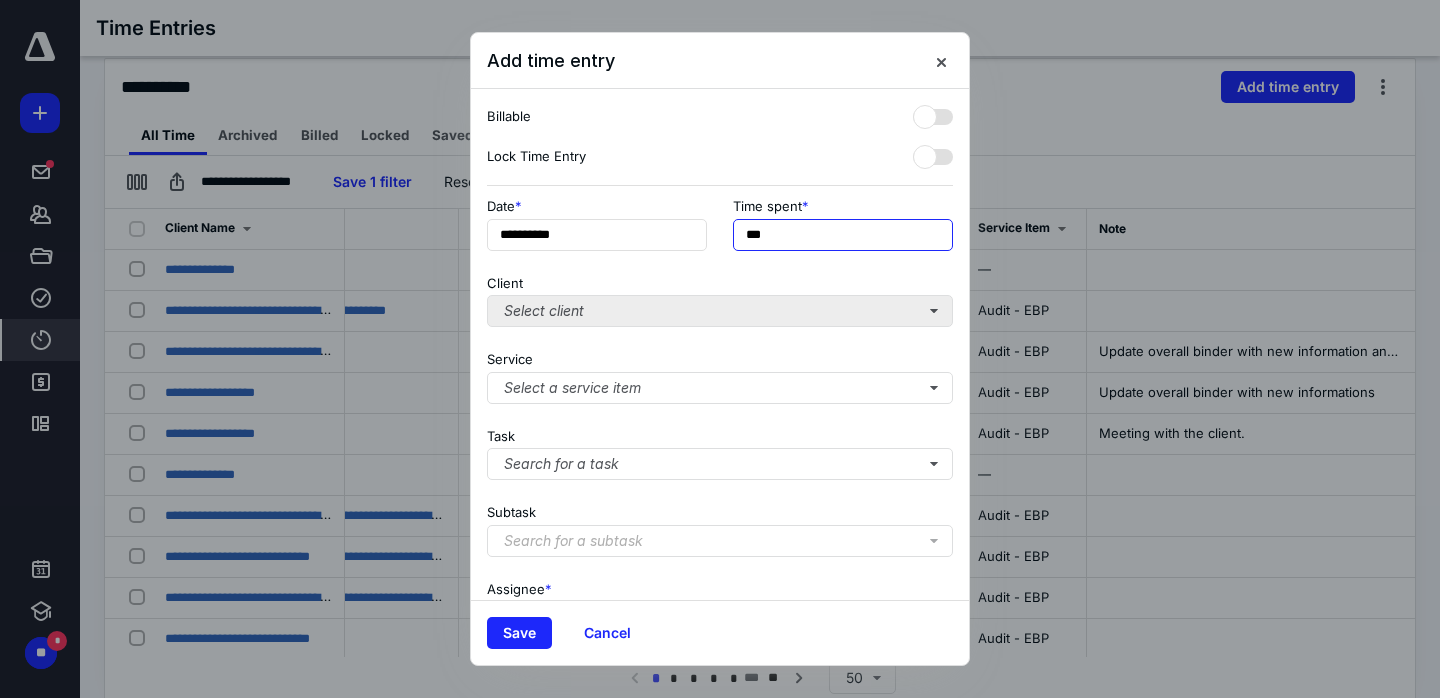 type on "***" 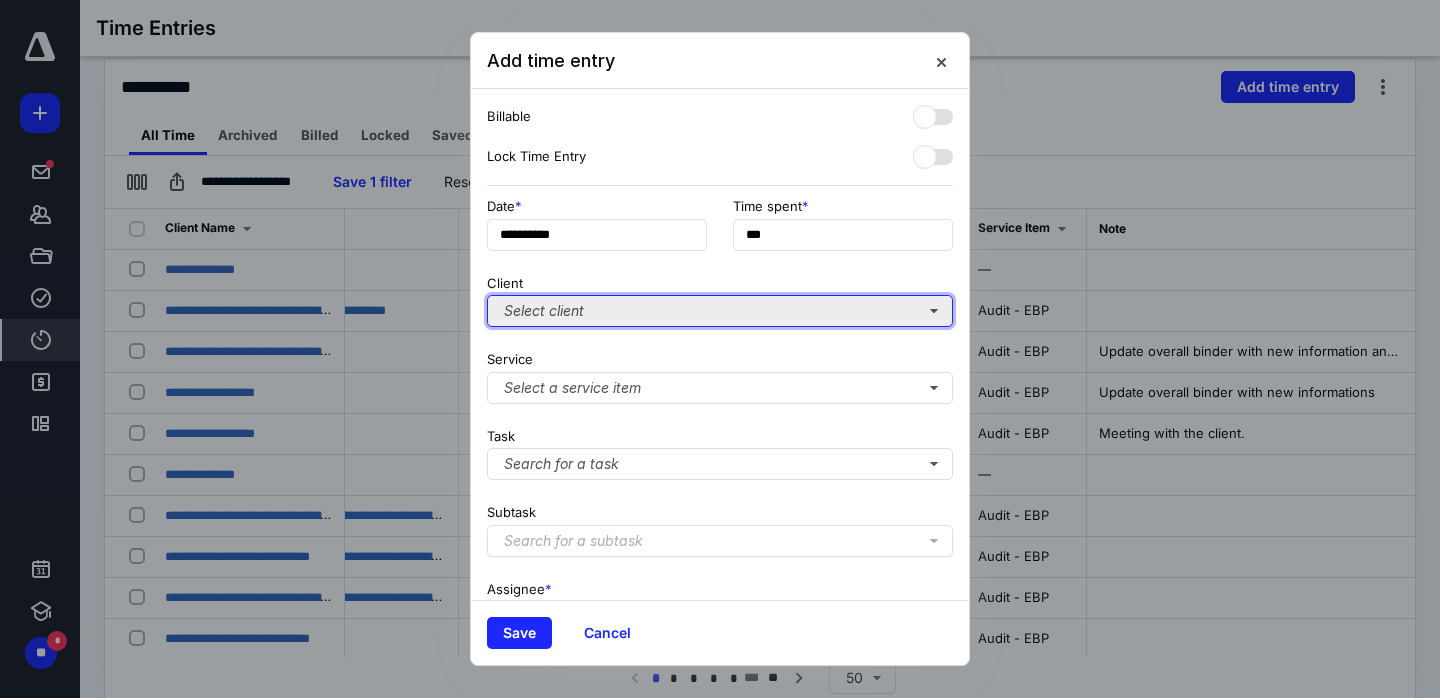click on "Select client" at bounding box center [720, 311] 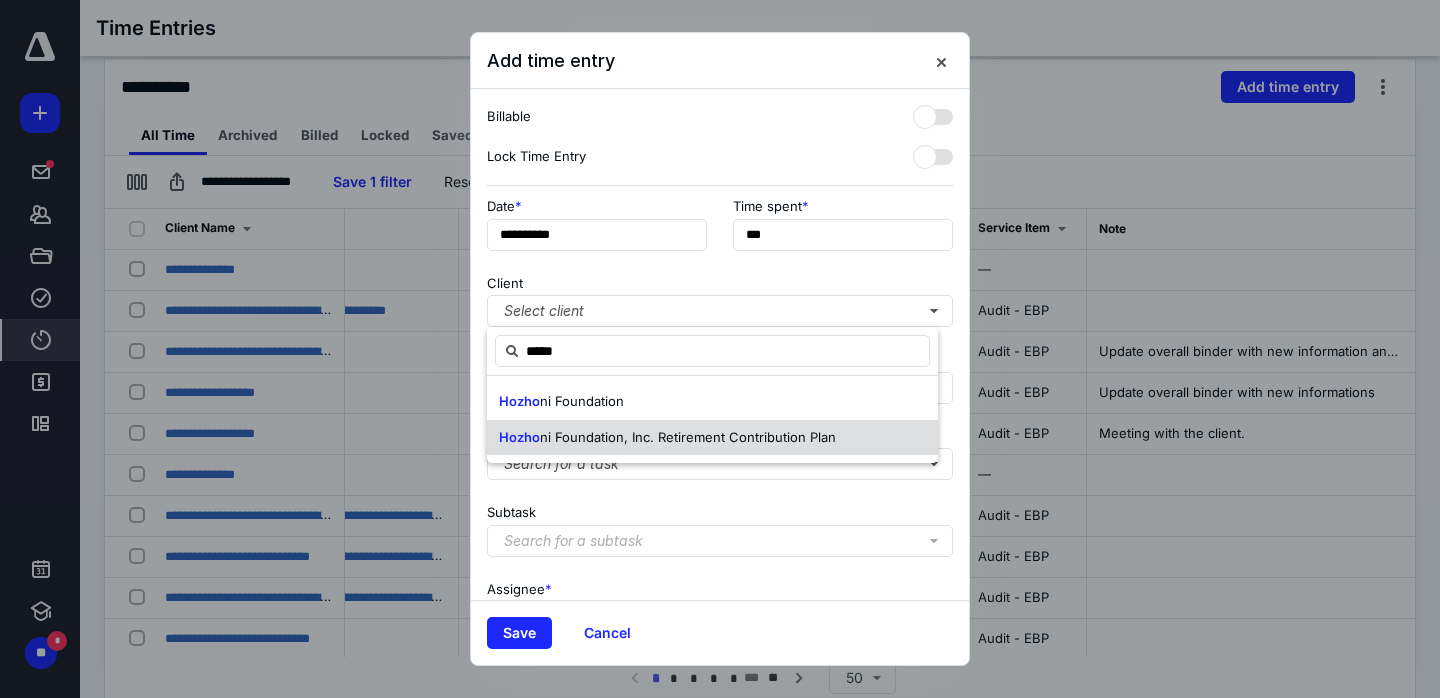 click on "Hozho ni Foundation, Inc. Retirement Contribution Plan" at bounding box center (712, 438) 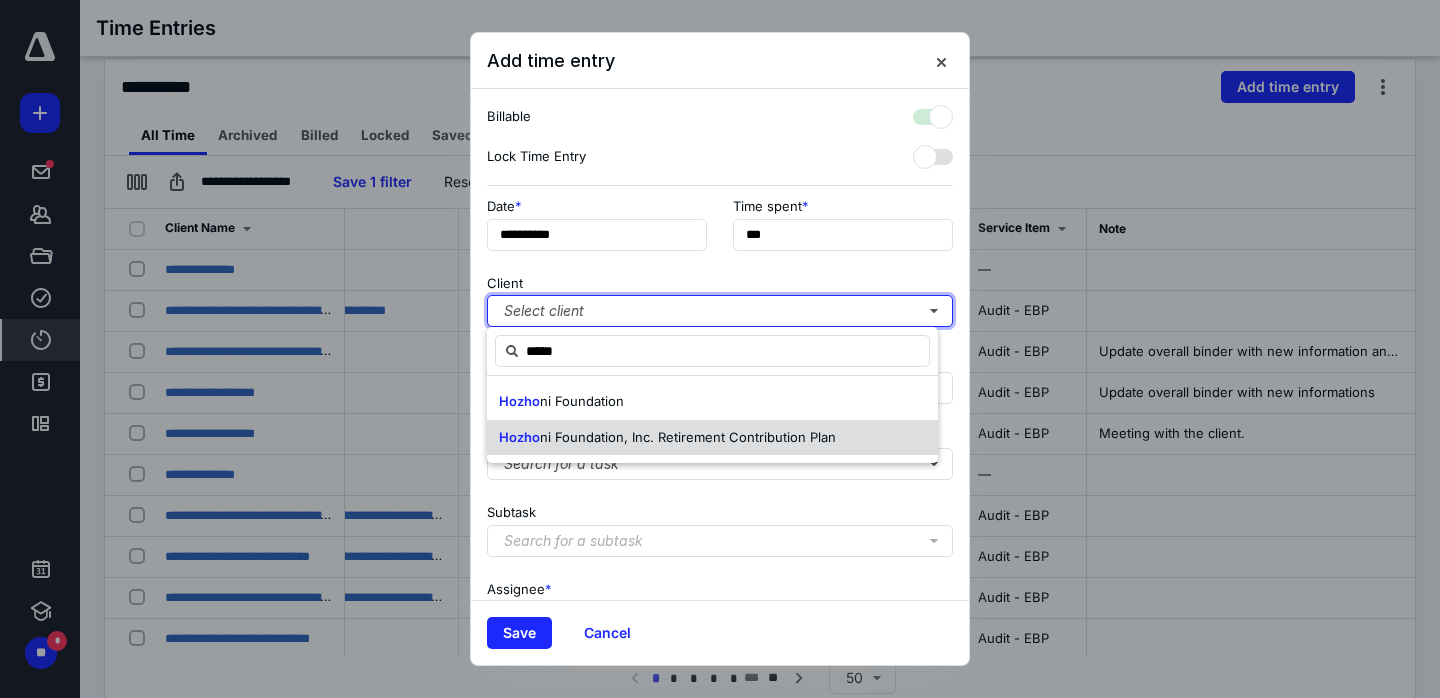 checkbox on "true" 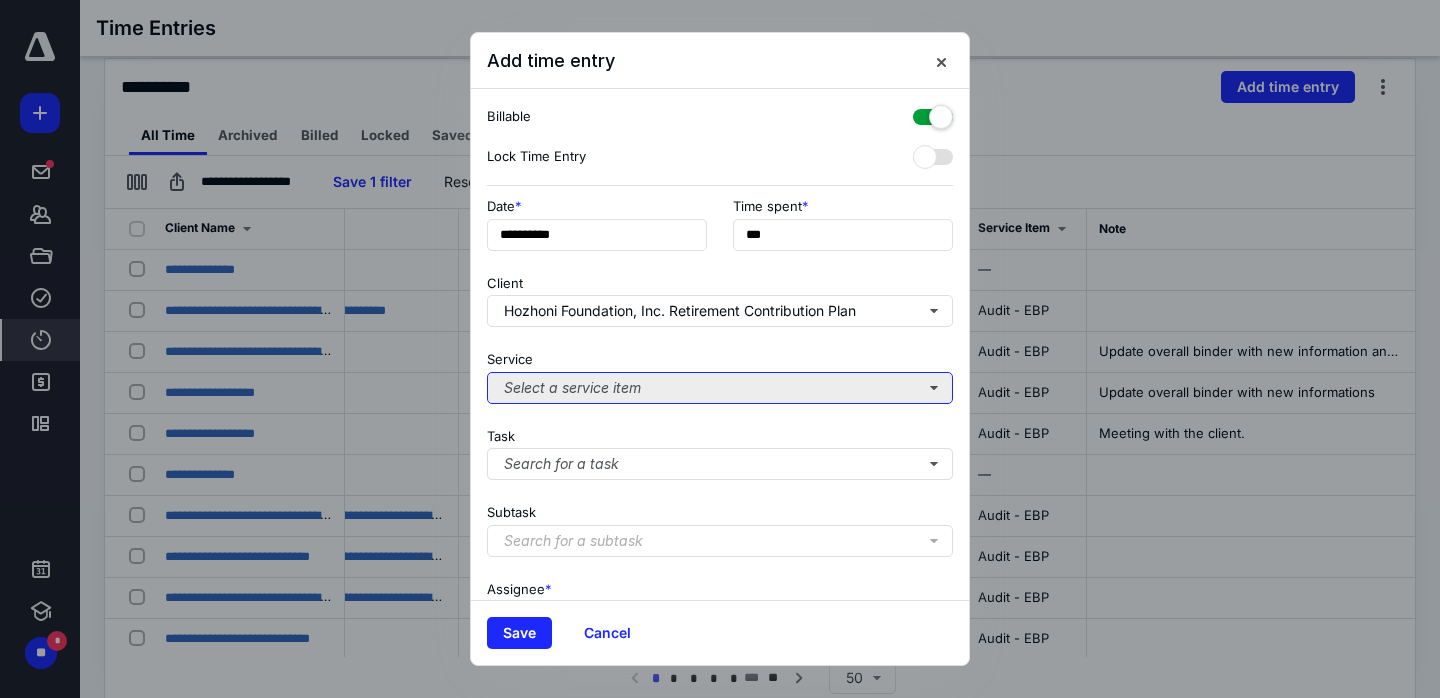 click on "Select a service item" at bounding box center [720, 388] 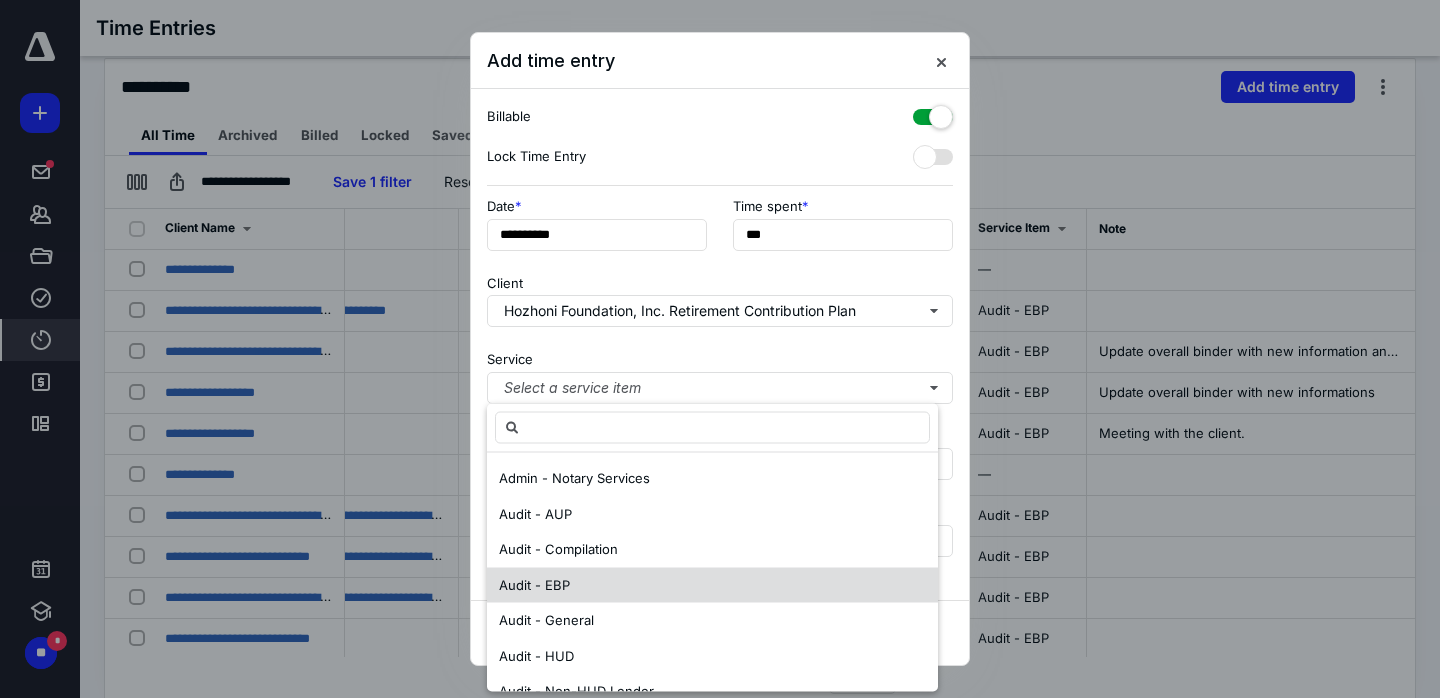 click on "Audit - EBP" at bounding box center [712, 585] 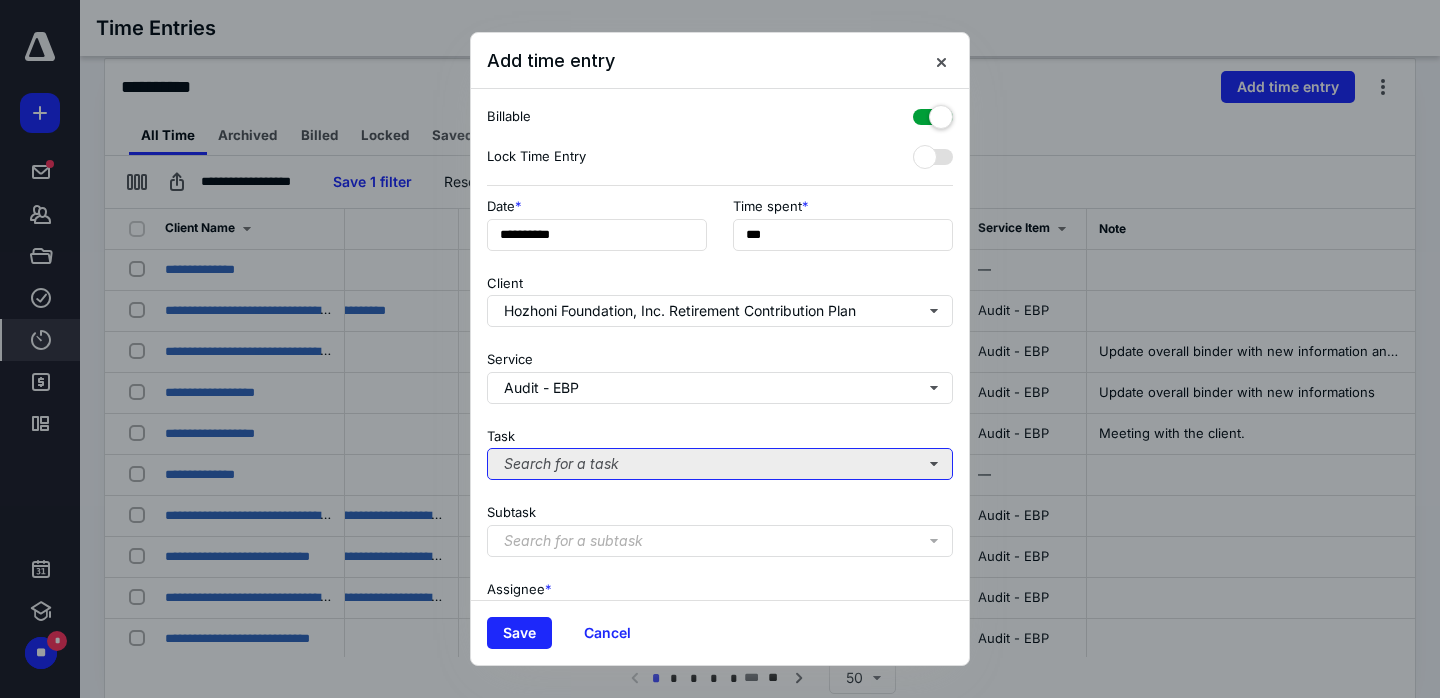 click on "Search for a task" at bounding box center (720, 464) 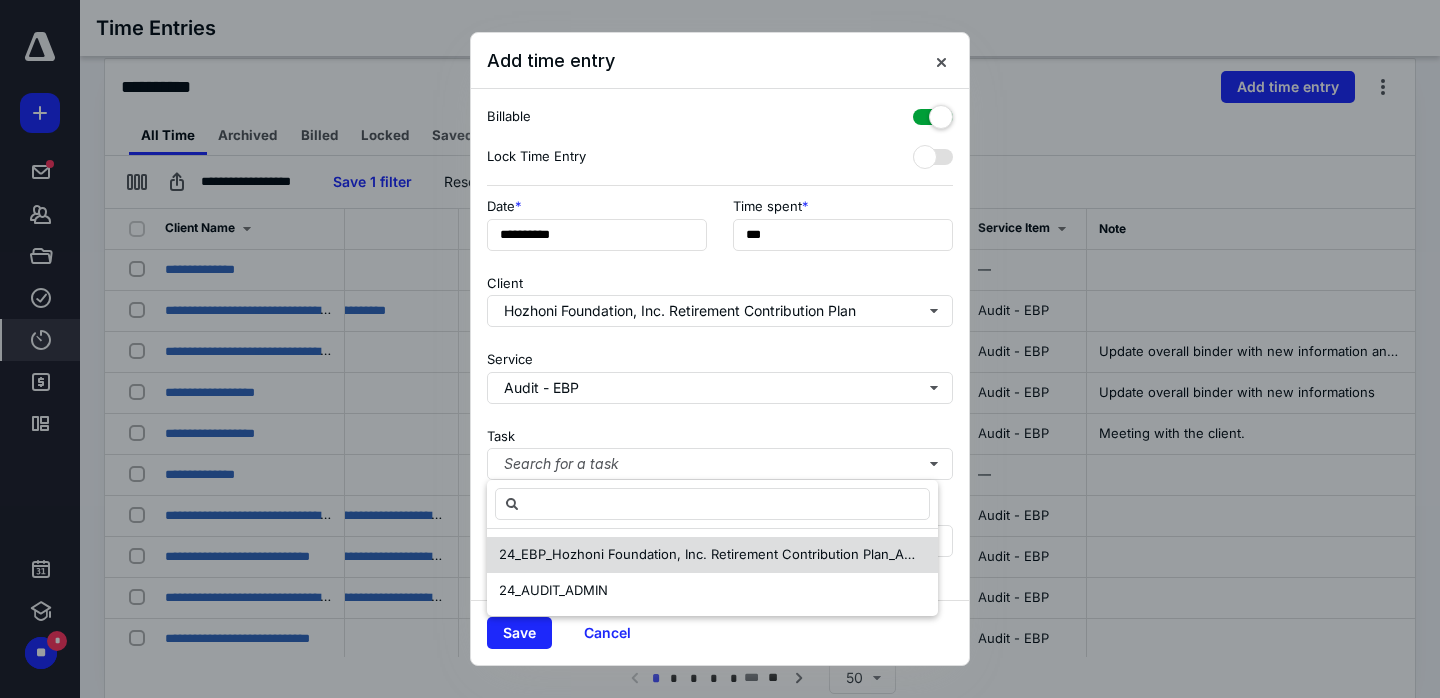 click on "24_EBP_Hozhoni Foundation, Inc. Retirement Contribution Plan_Audit" at bounding box center (713, 554) 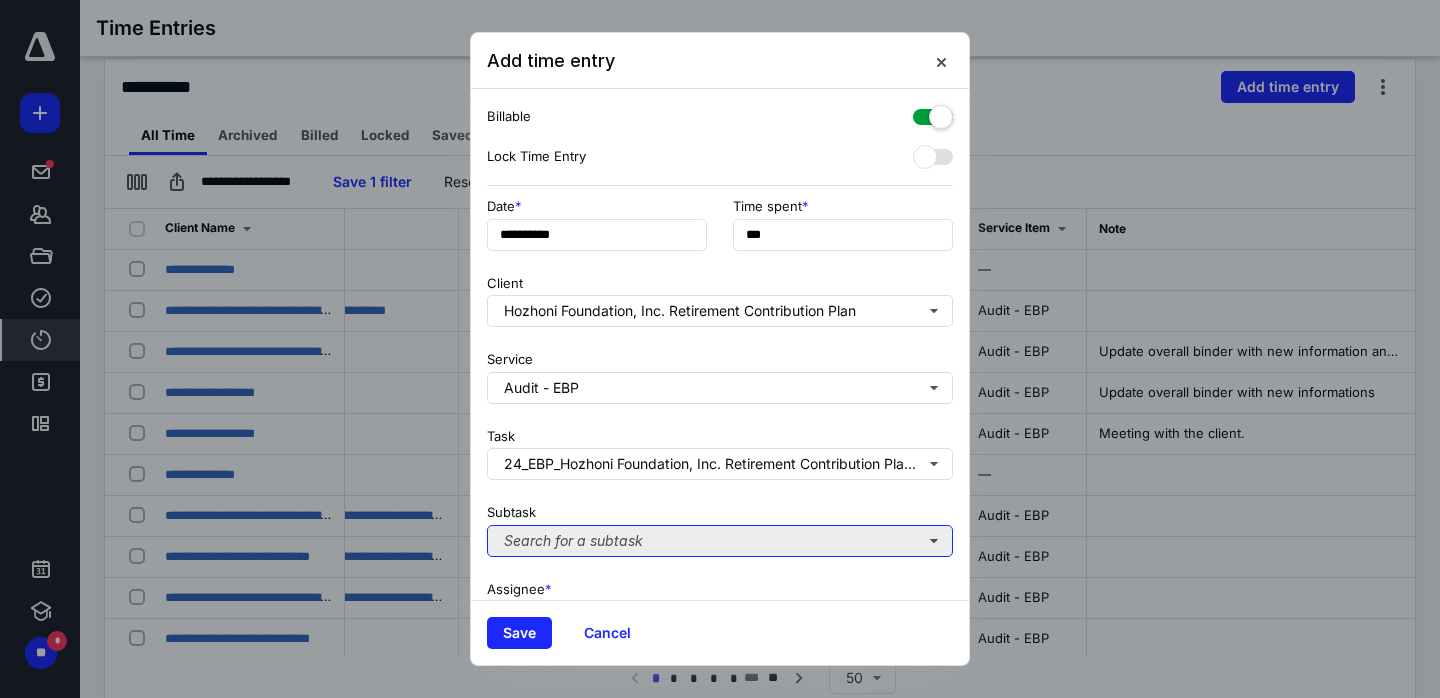 click on "Search for a subtask" at bounding box center [720, 541] 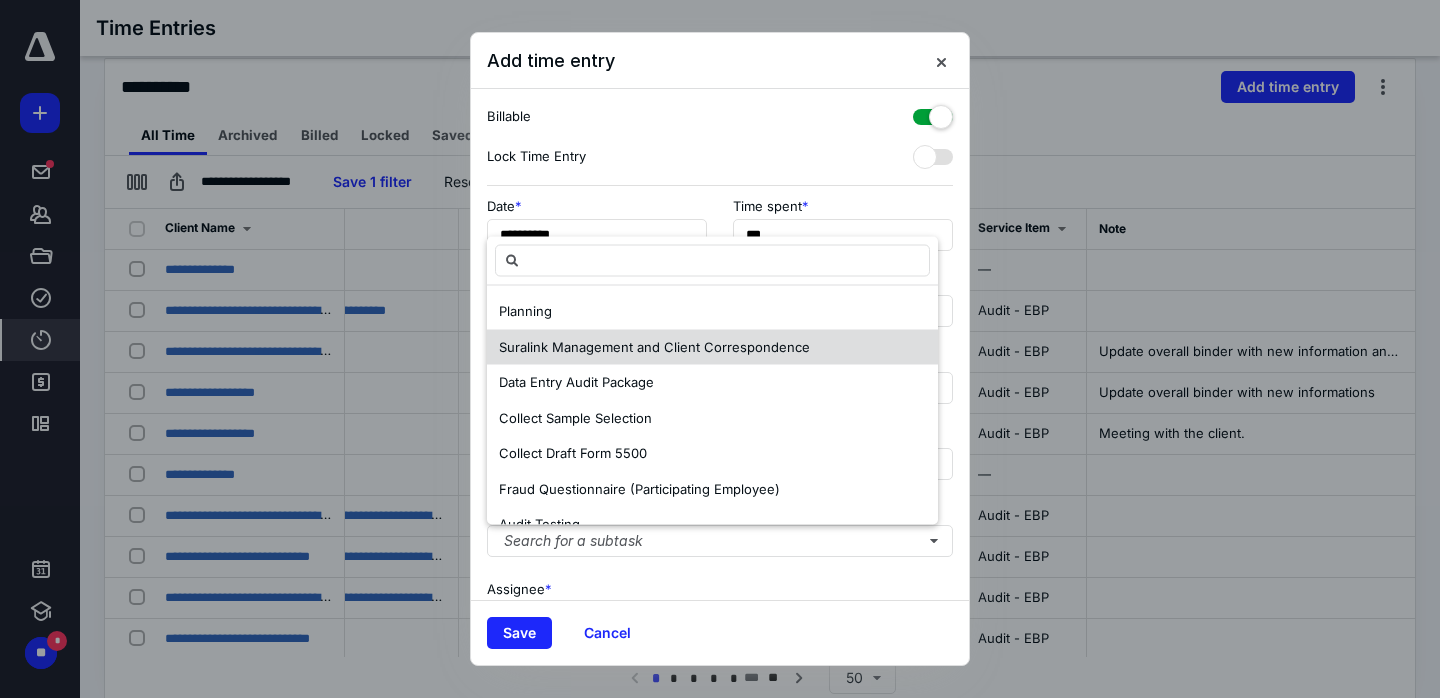 click on "Suralink Management and Client Correspondence" at bounding box center [654, 347] 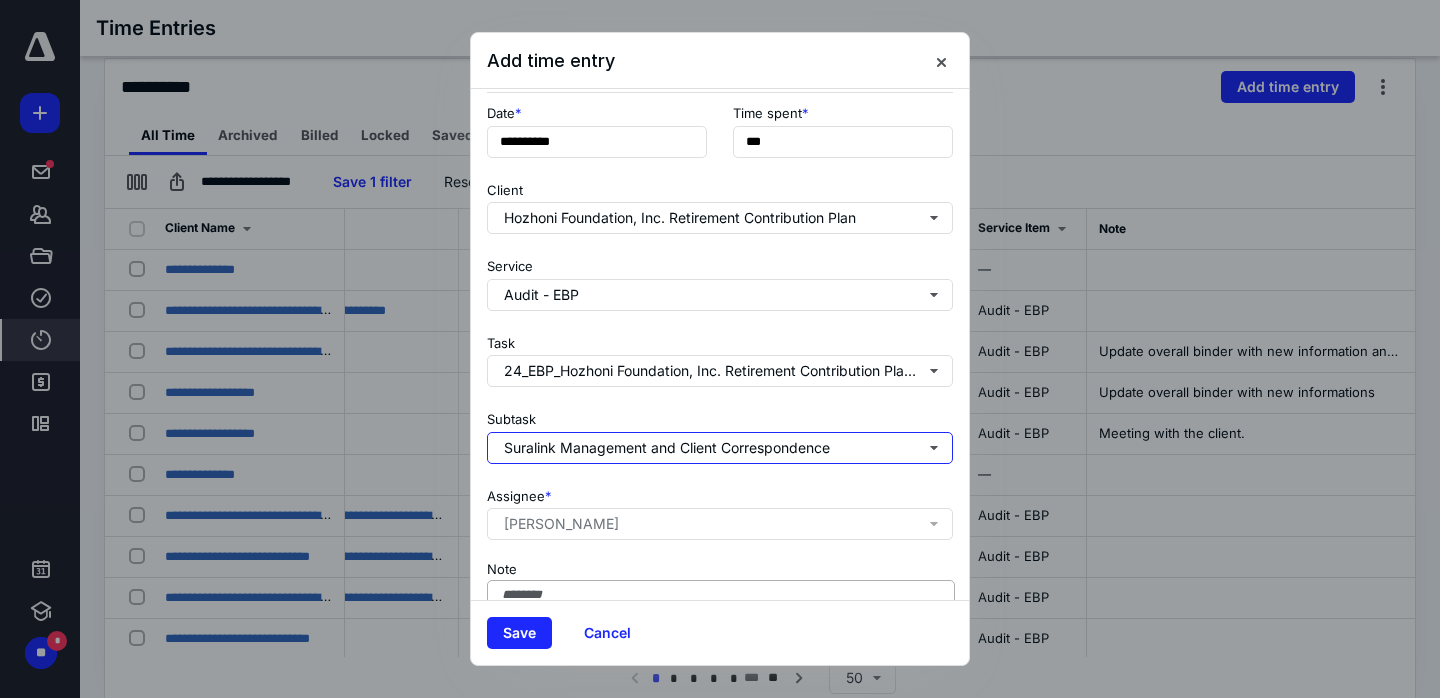 scroll, scrollTop: 203, scrollLeft: 0, axis: vertical 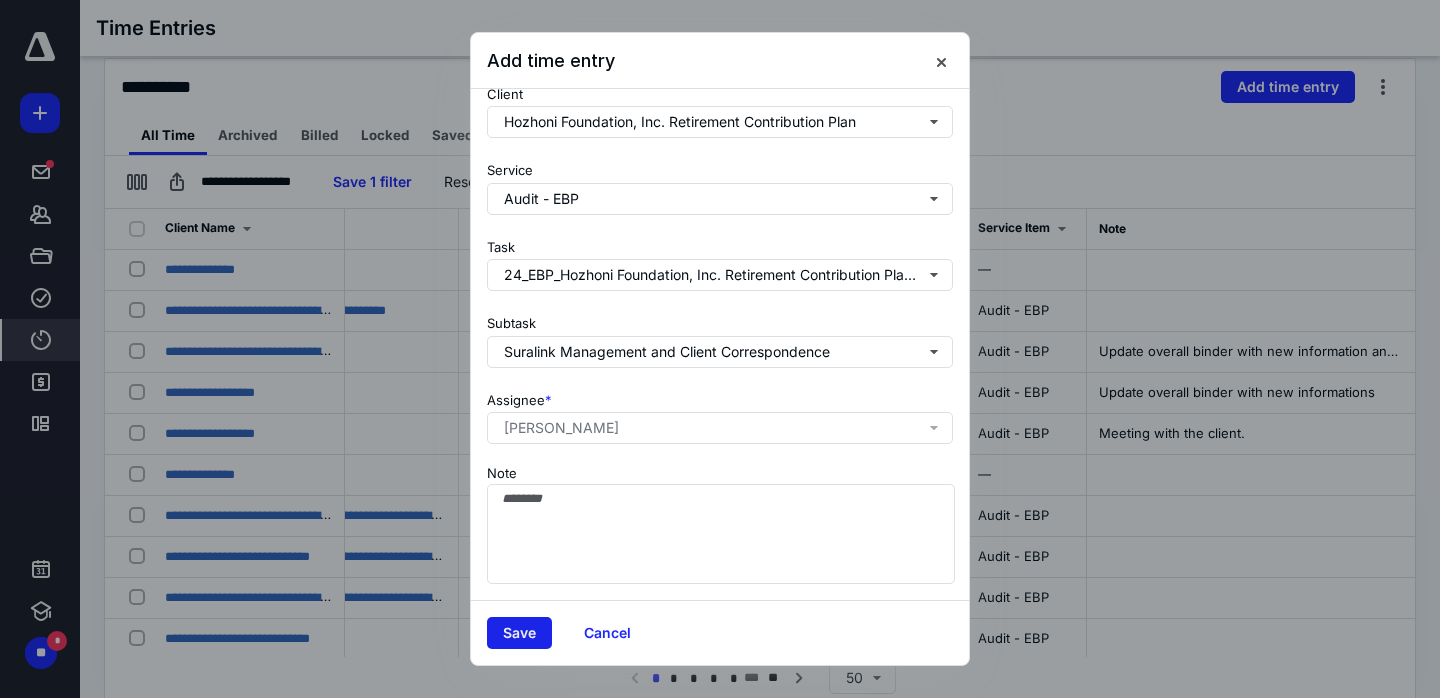 click on "Save" at bounding box center [519, 633] 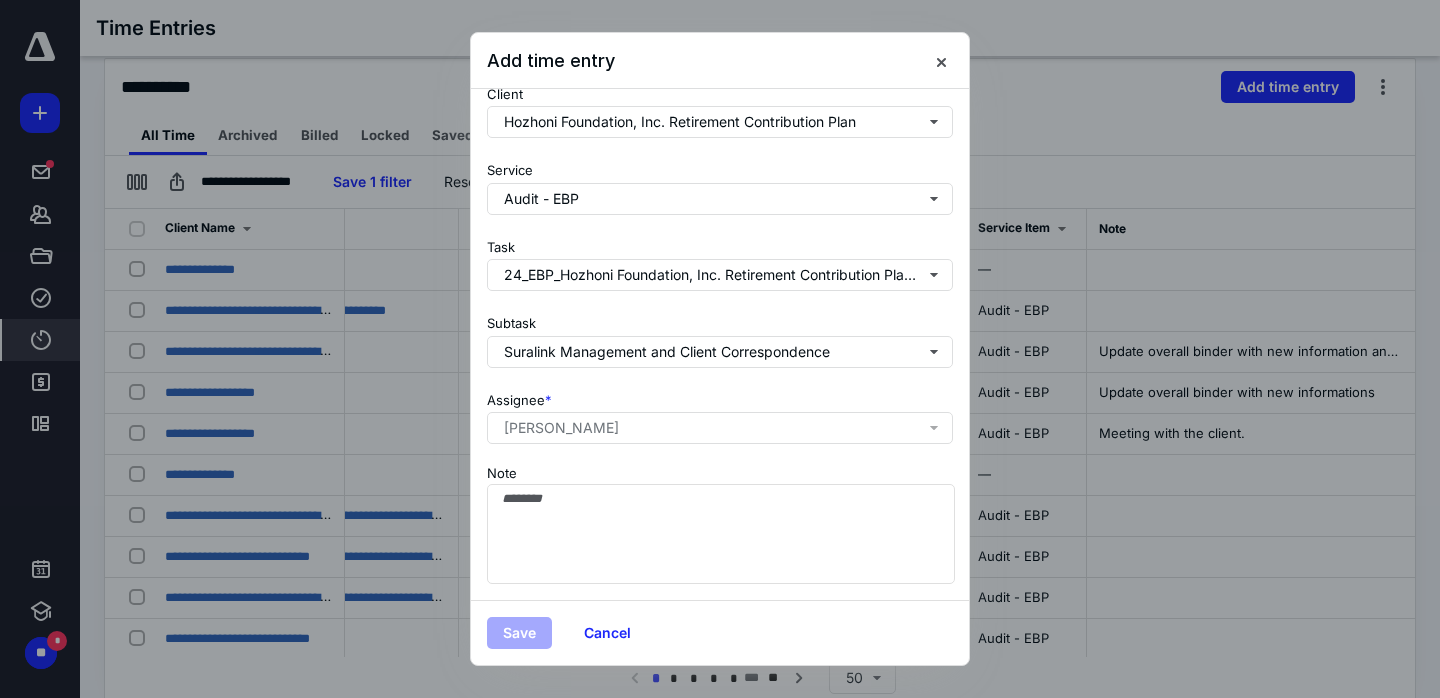 scroll, scrollTop: 0, scrollLeft: 25, axis: horizontal 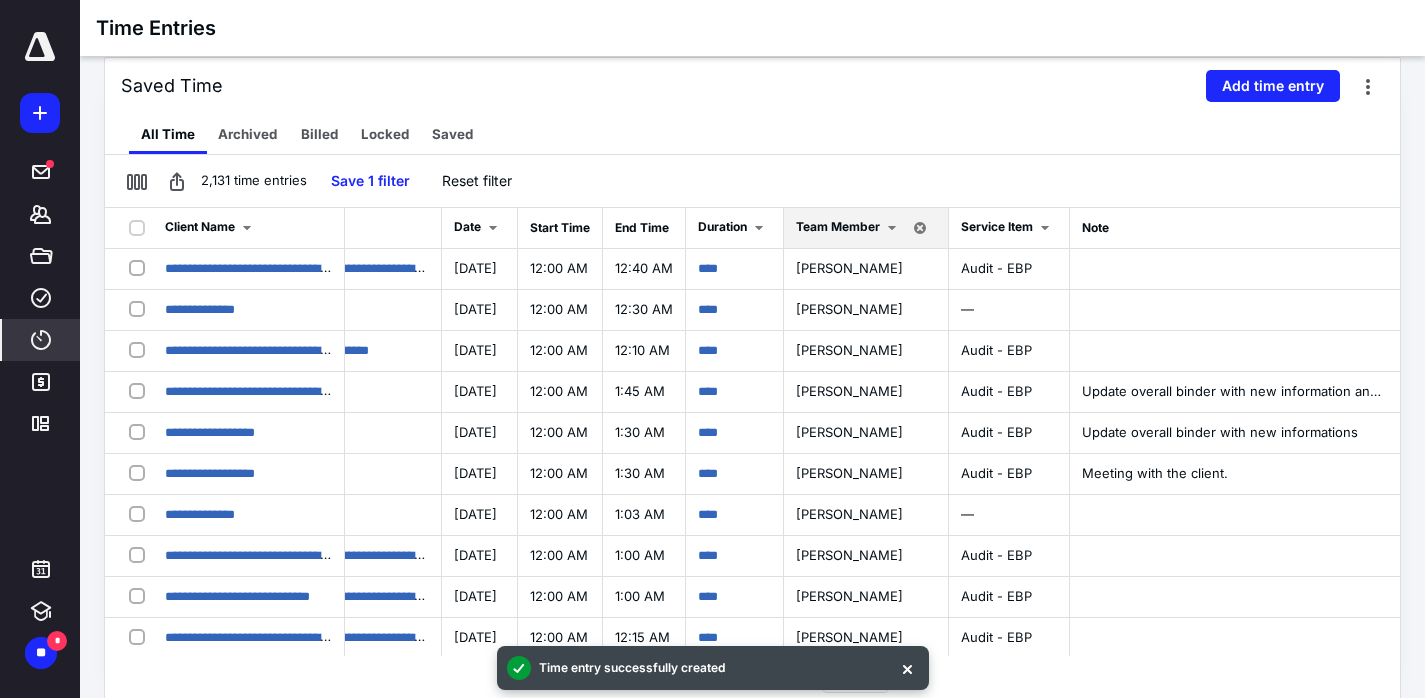 click on "All Time Archived Billed Locked Saved" at bounding box center [752, 134] 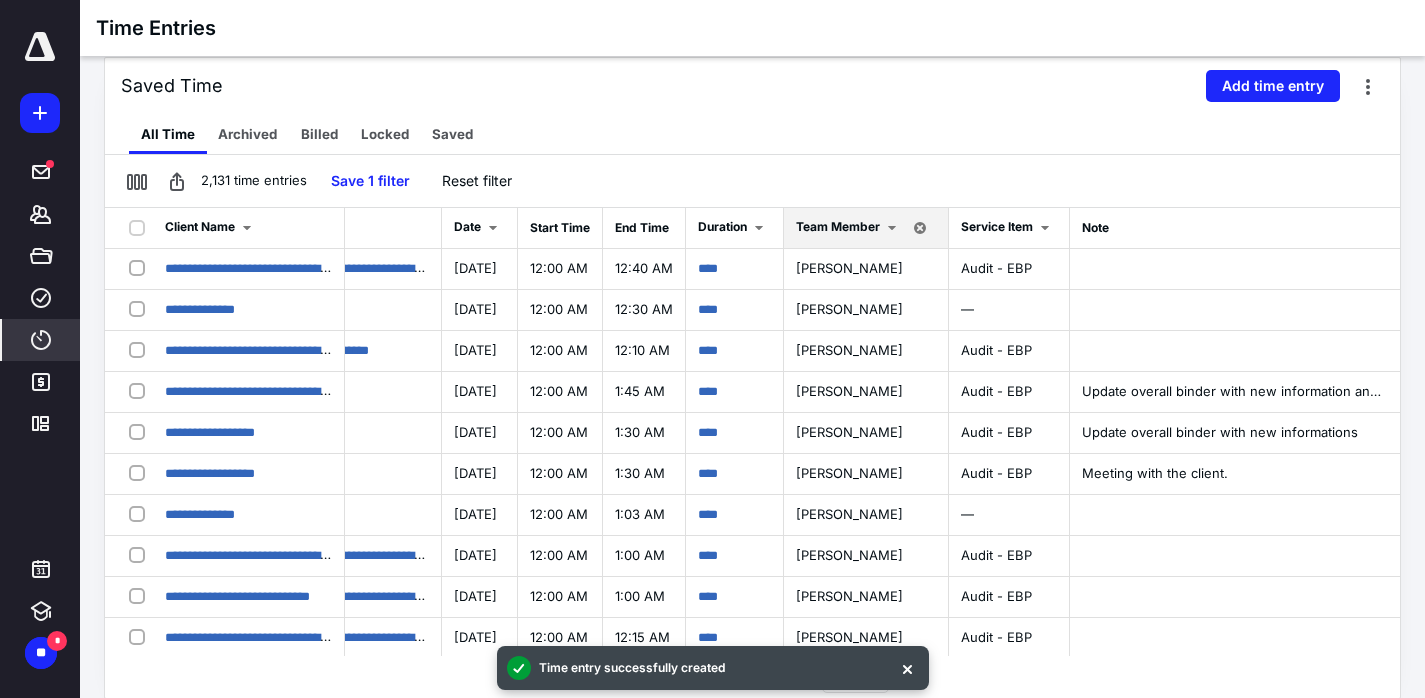 click on "All Time Archived Billed Locked Saved" at bounding box center [752, 134] 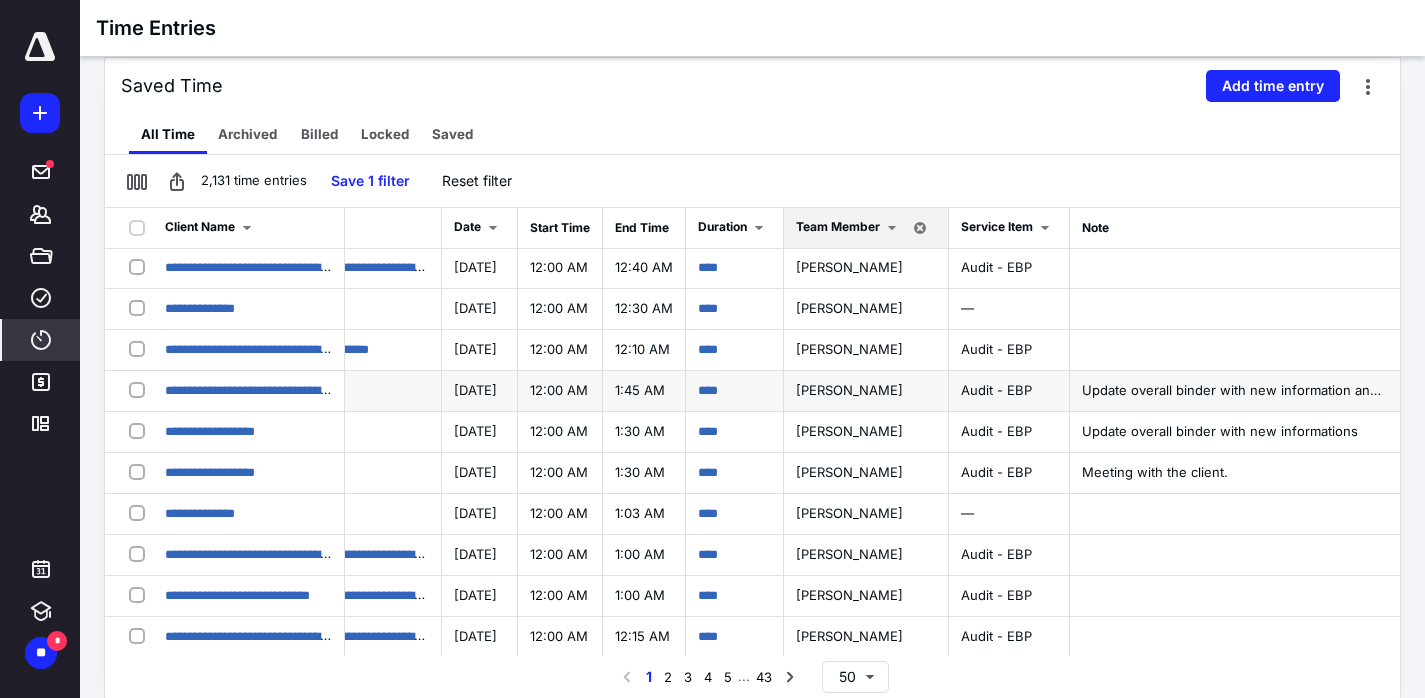 scroll, scrollTop: 0, scrollLeft: 648, axis: horizontal 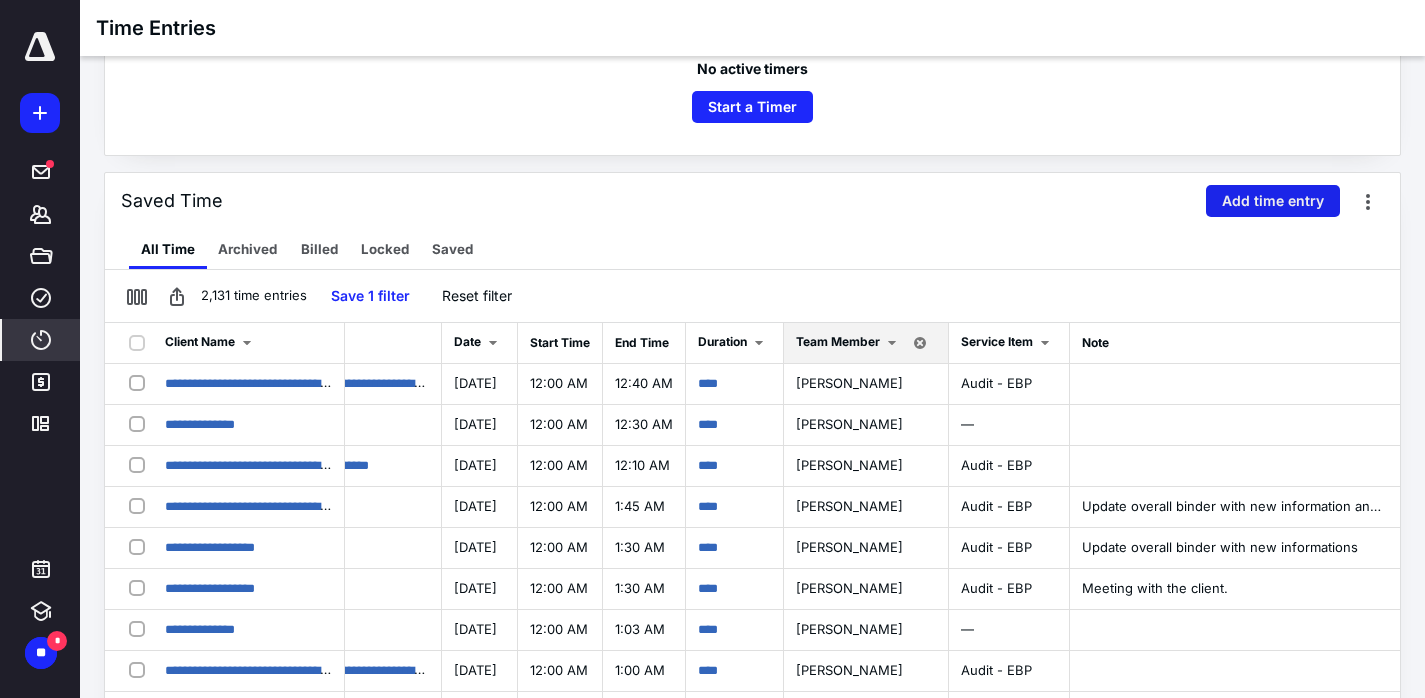 click on "Add time entry" at bounding box center [1273, 201] 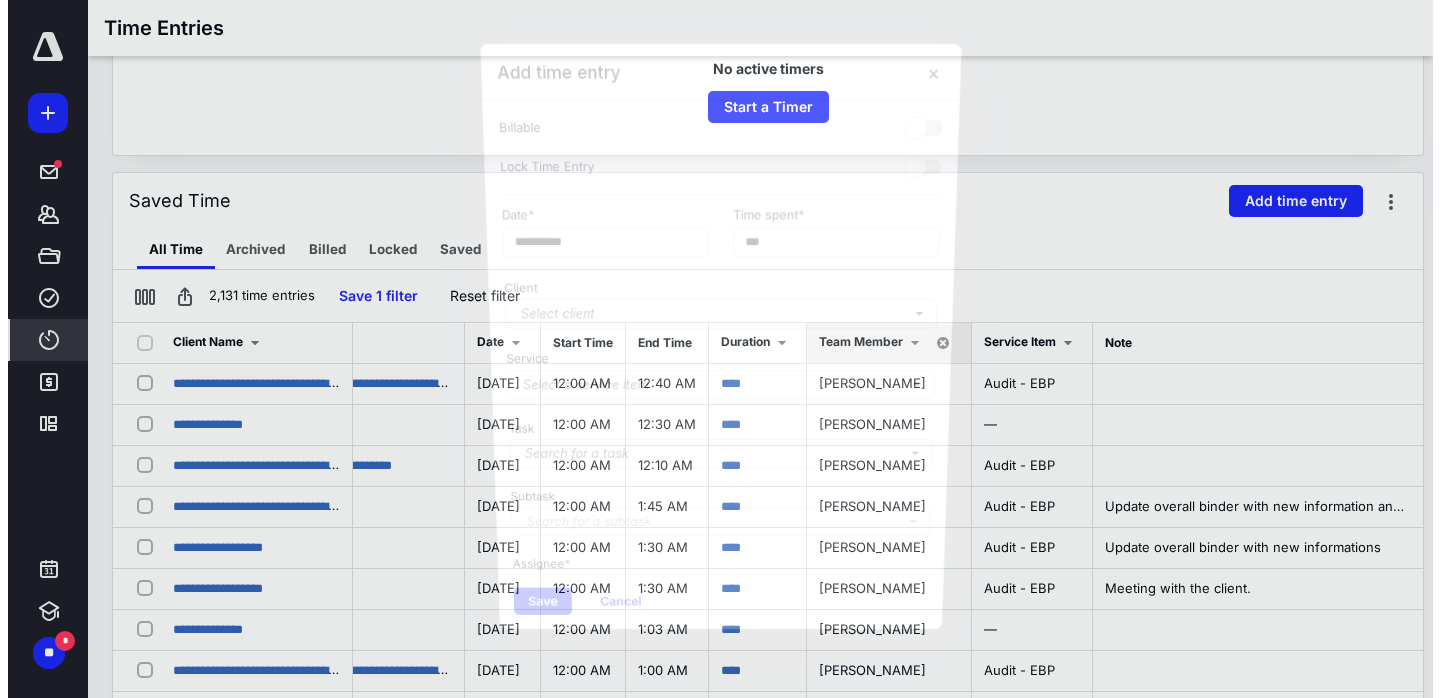 scroll, scrollTop: 0, scrollLeft: 633, axis: horizontal 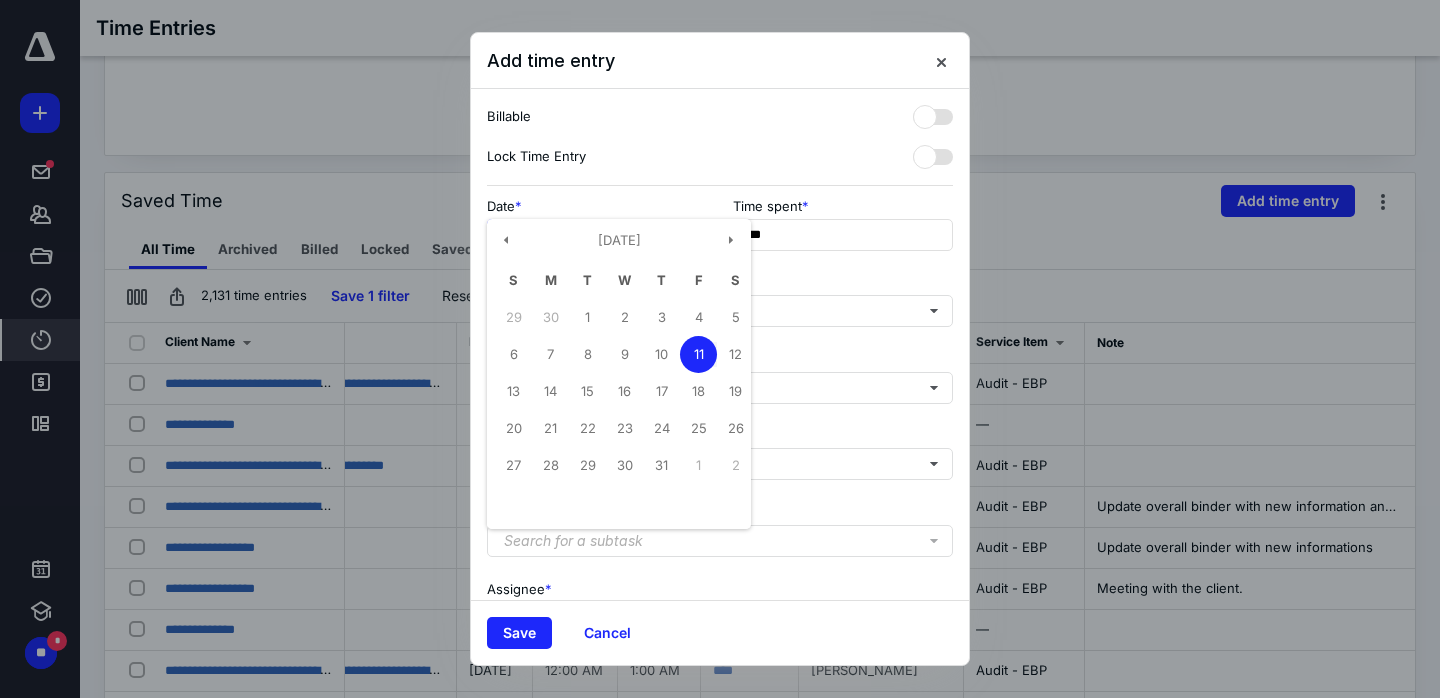 click on "**********" at bounding box center [597, 235] 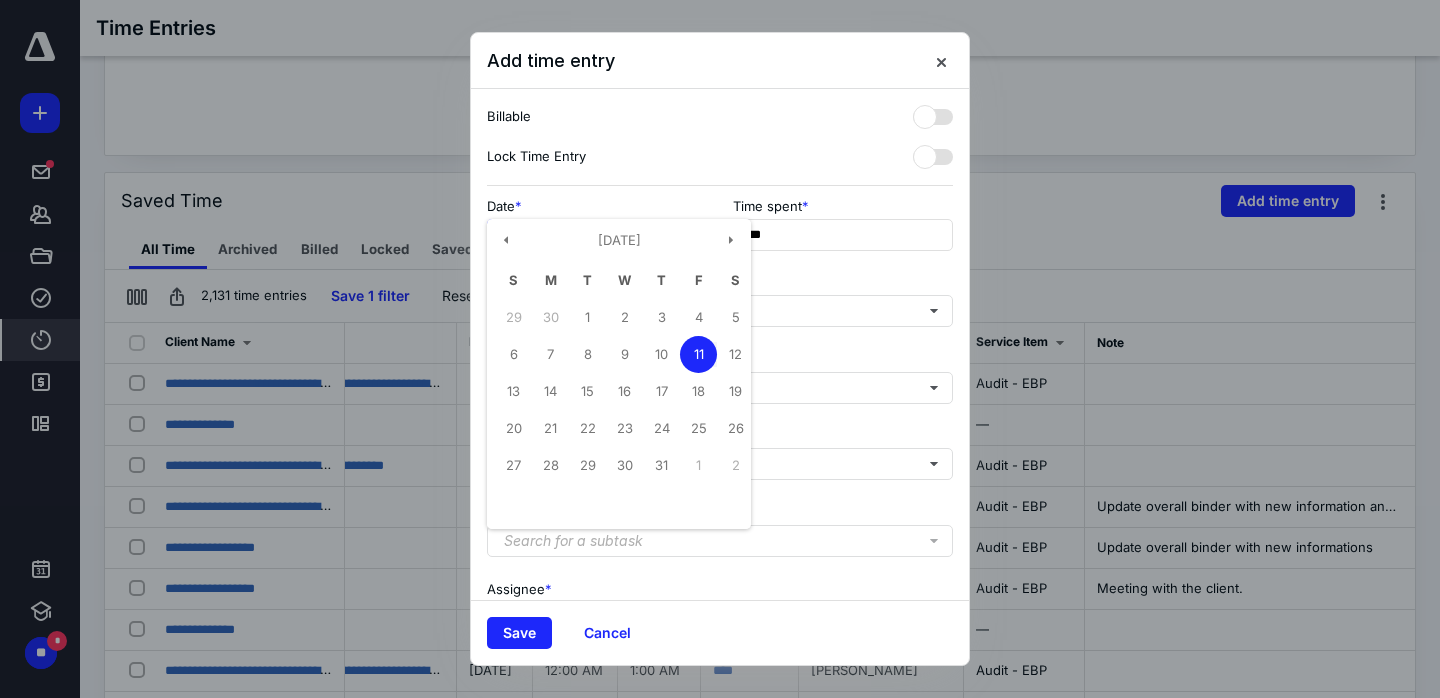 click on "11" at bounding box center [698, 354] 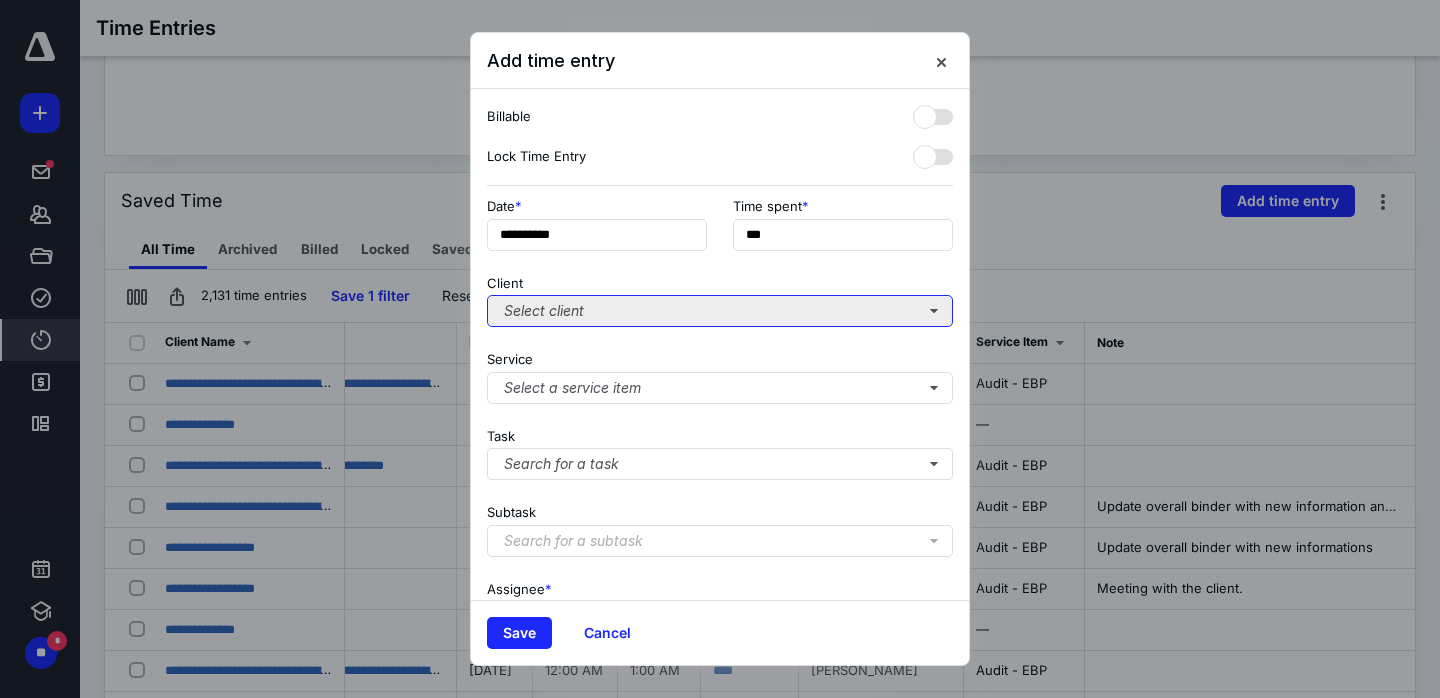 click on "Select client" at bounding box center [720, 311] 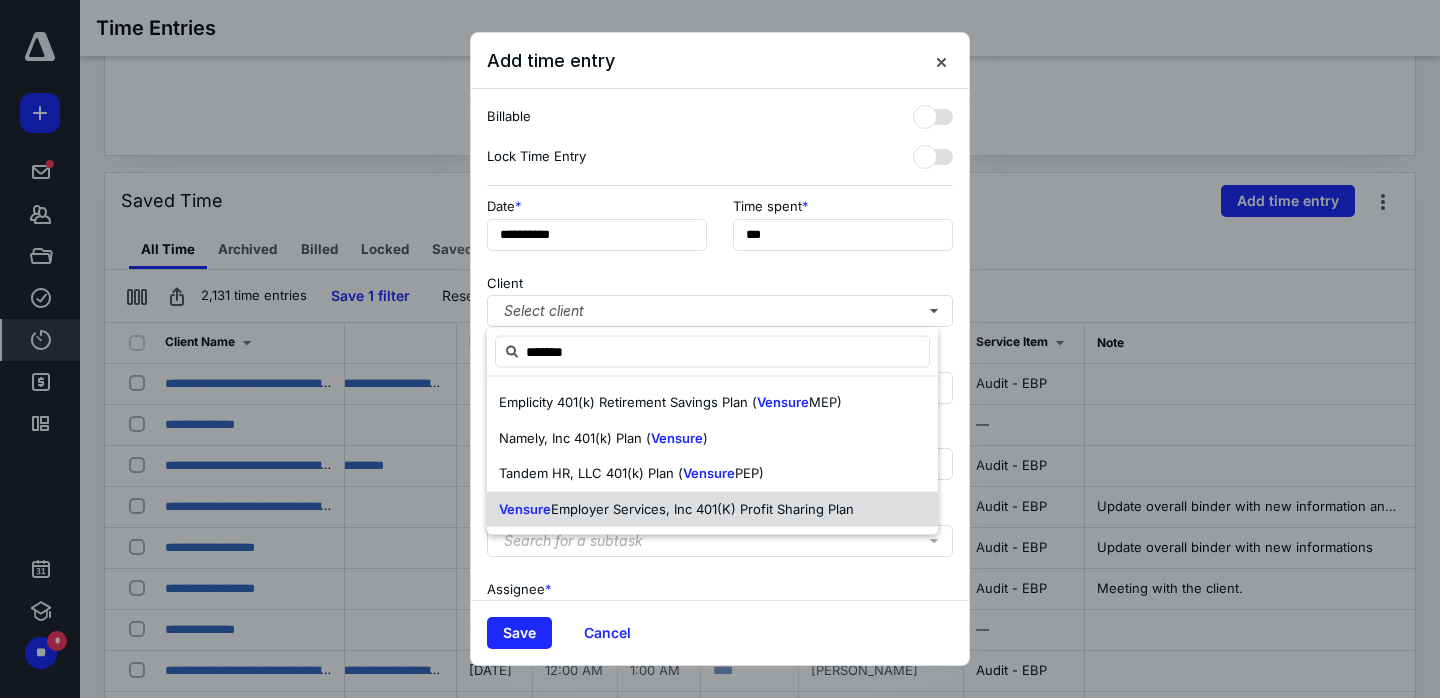 click on "Employer Services, Inc 401(K) Profit Sharing Plan" at bounding box center (702, 508) 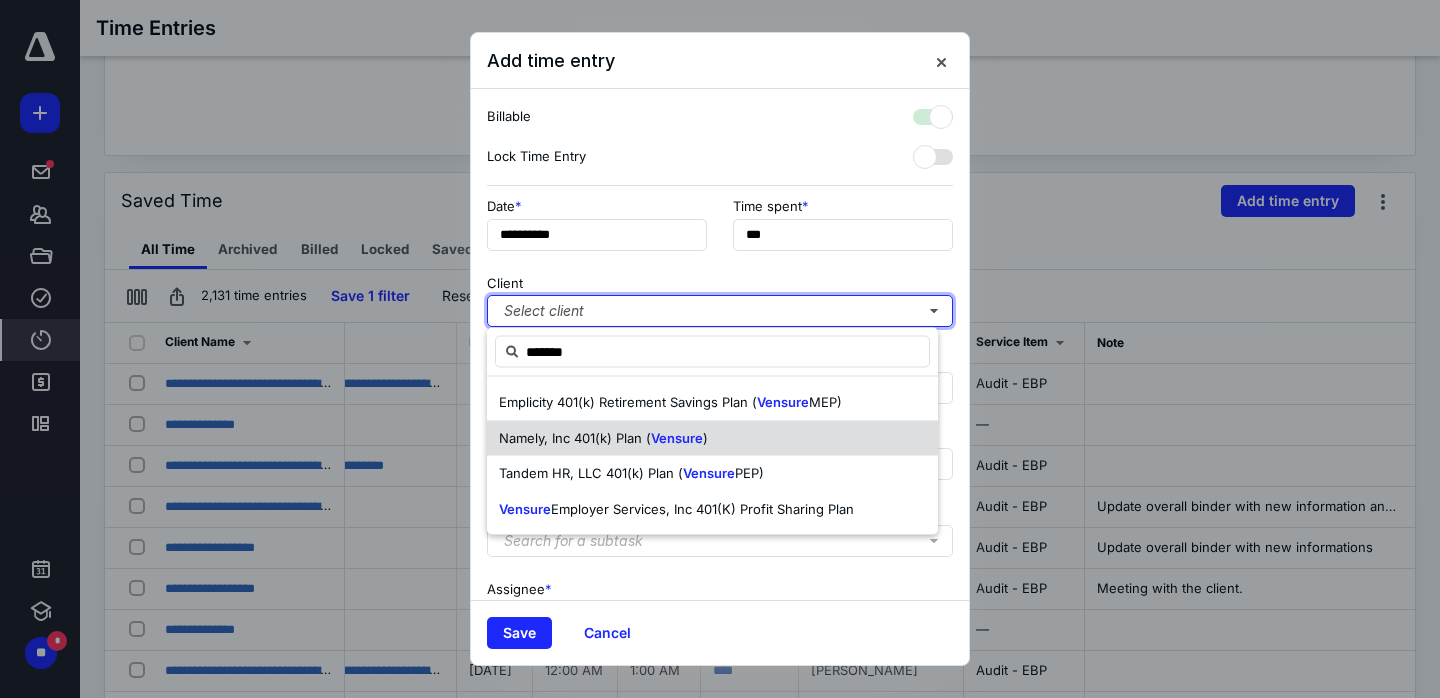 checkbox on "true" 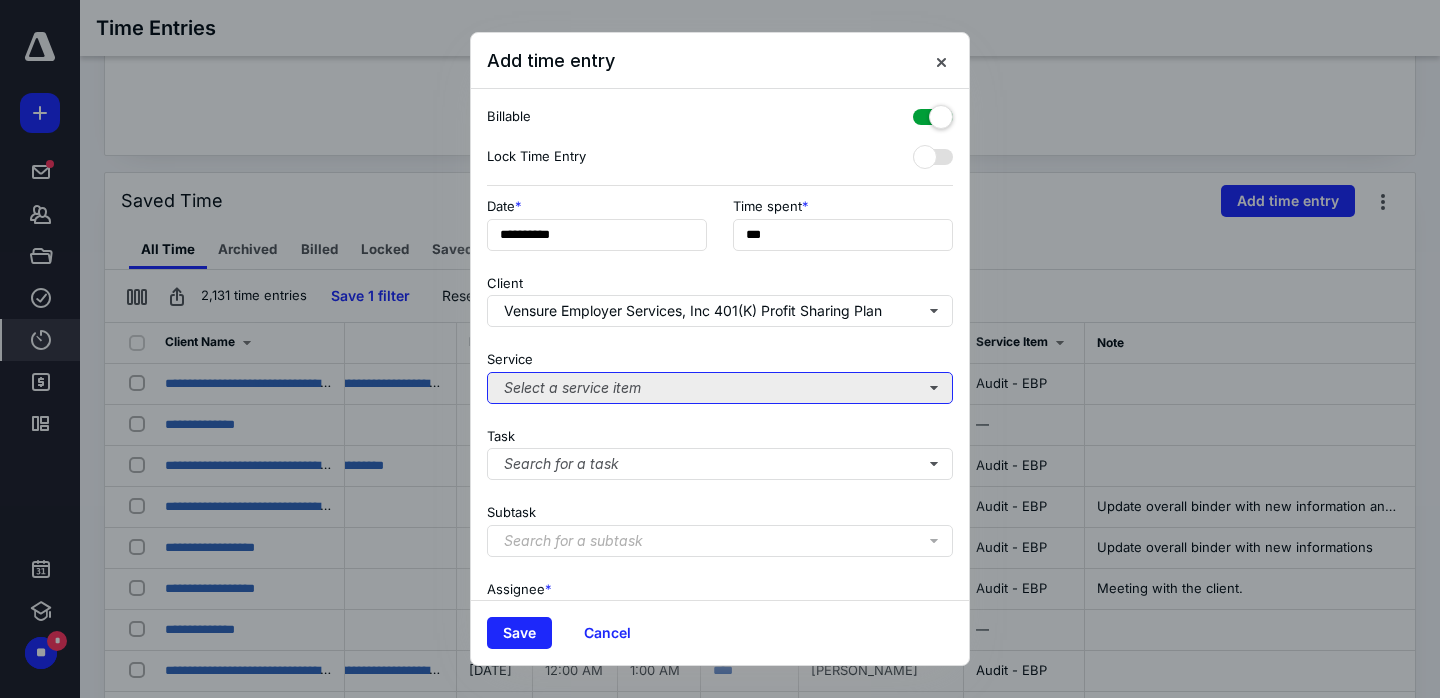click on "Select a service item" at bounding box center [720, 388] 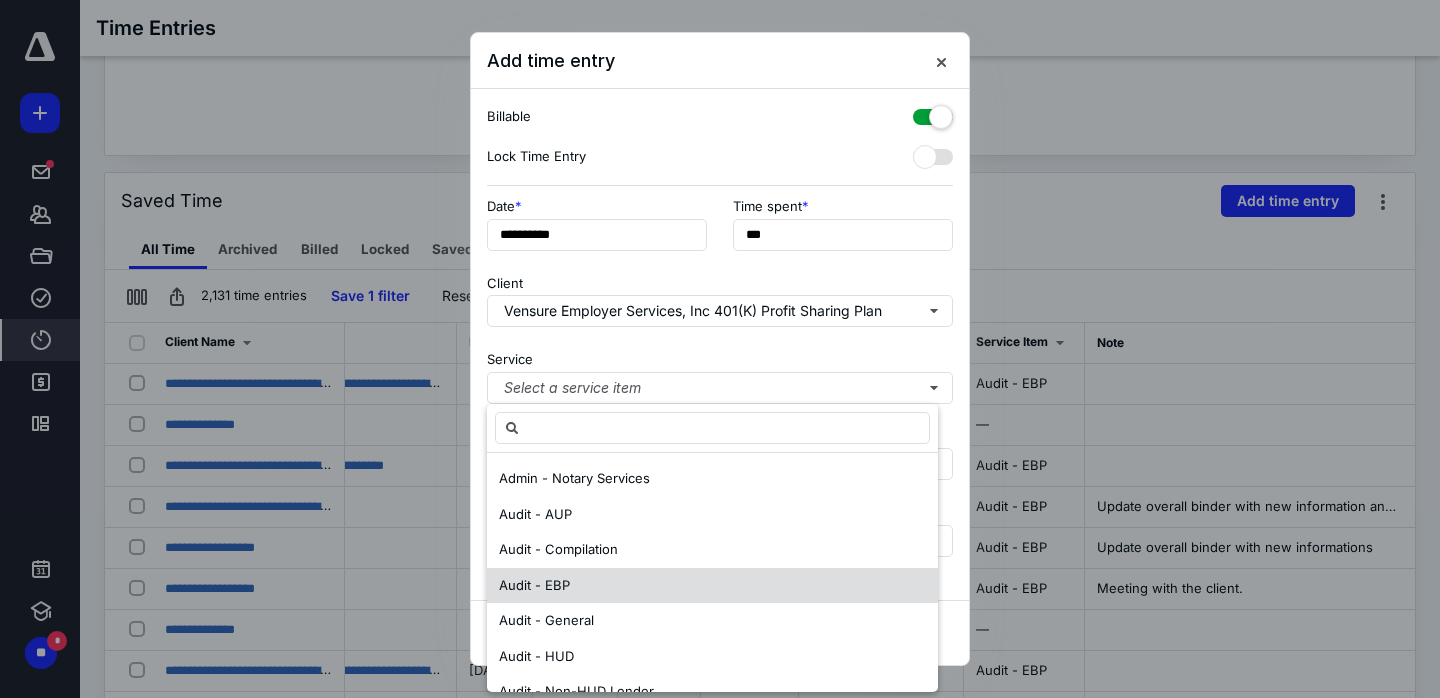 click on "Audit - EBP" at bounding box center [712, 586] 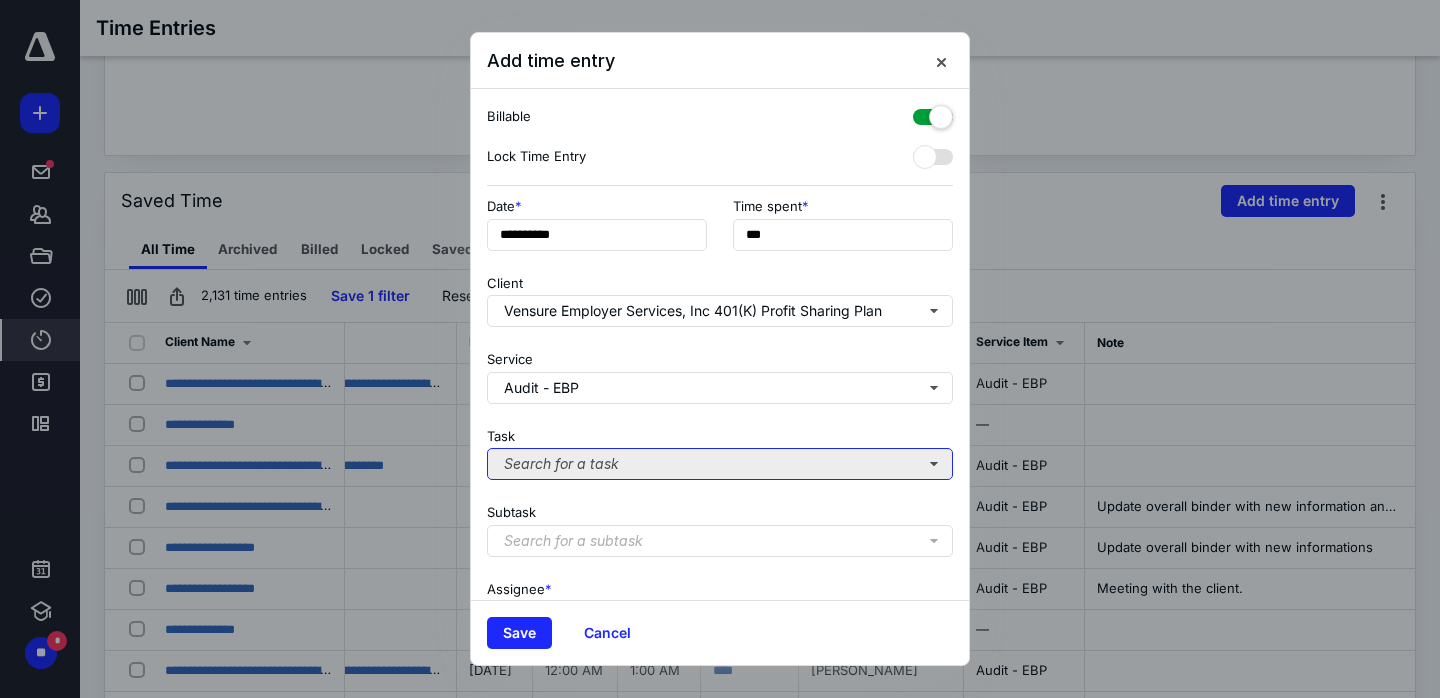 click on "Search for a task" at bounding box center (720, 464) 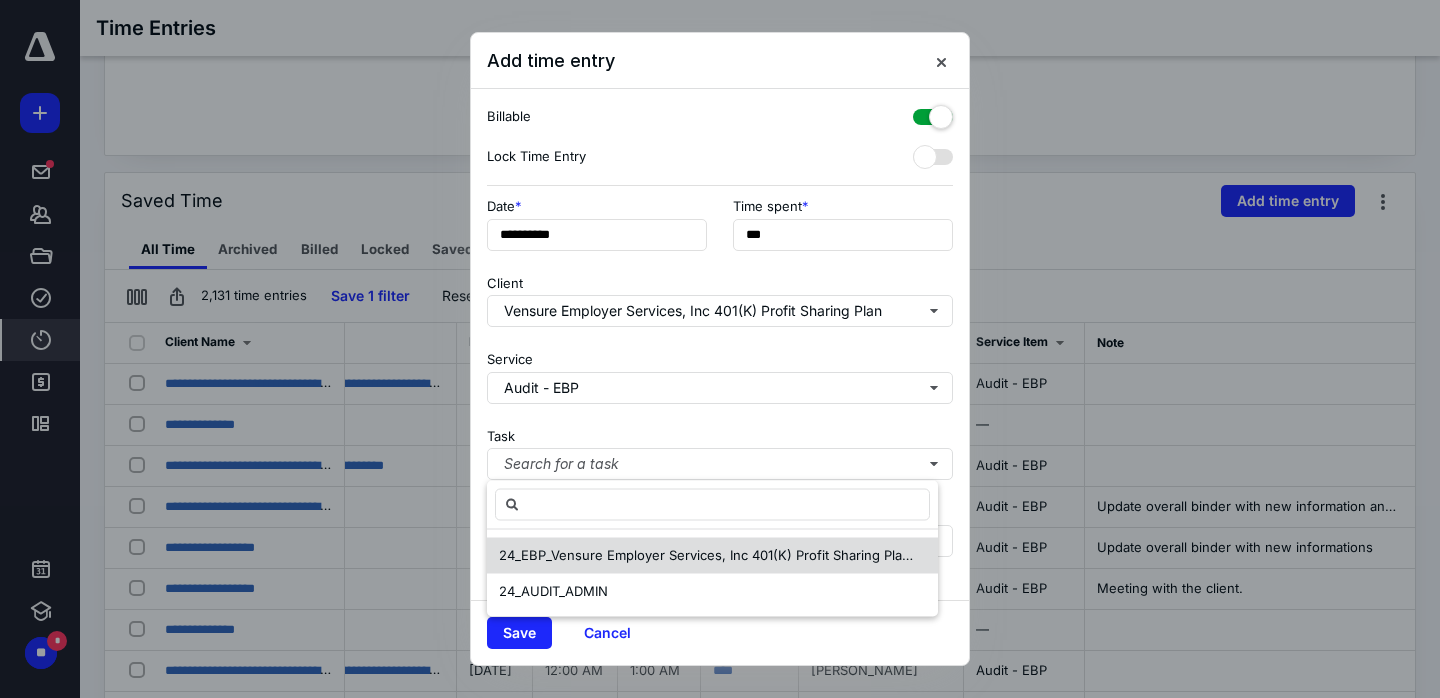 click on "24_EBP_Vensure Employer Services, Inc 401(K) Profit Sharing Plan_Audit" at bounding box center (723, 555) 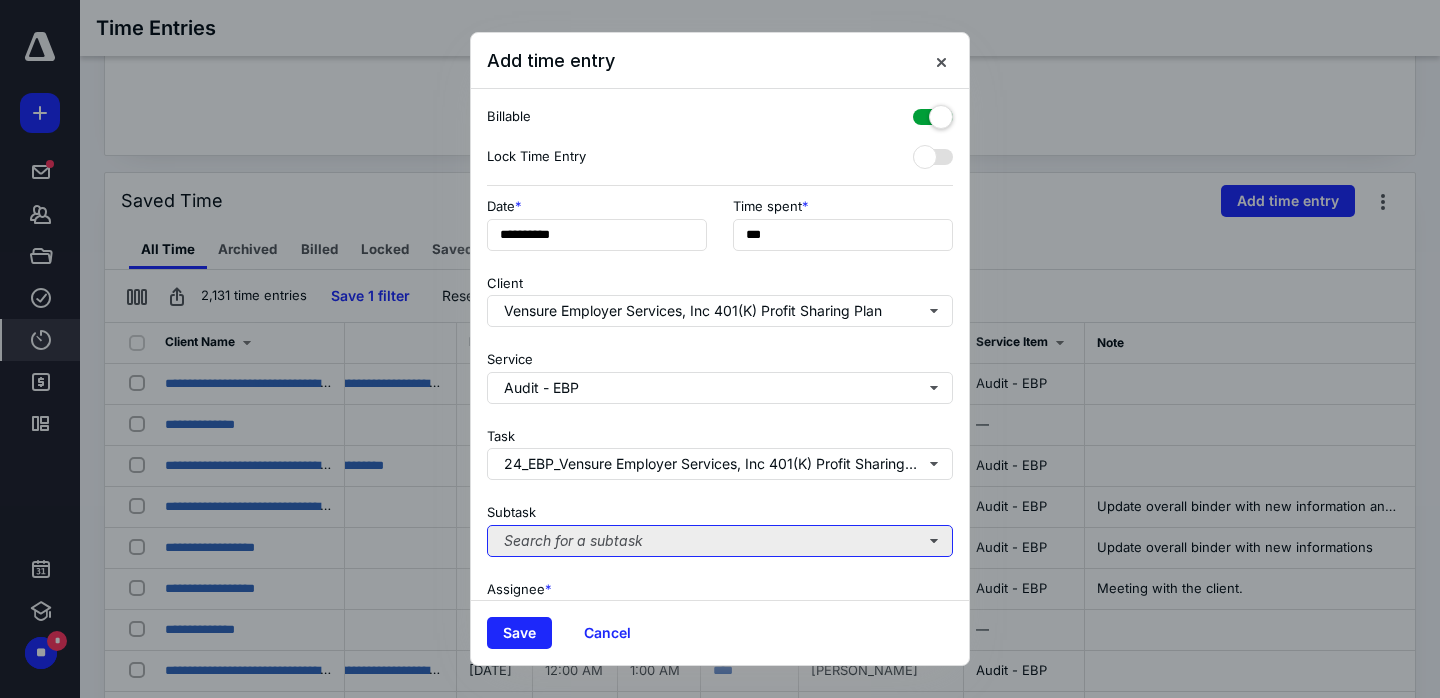 click on "Search for a subtask" at bounding box center (720, 541) 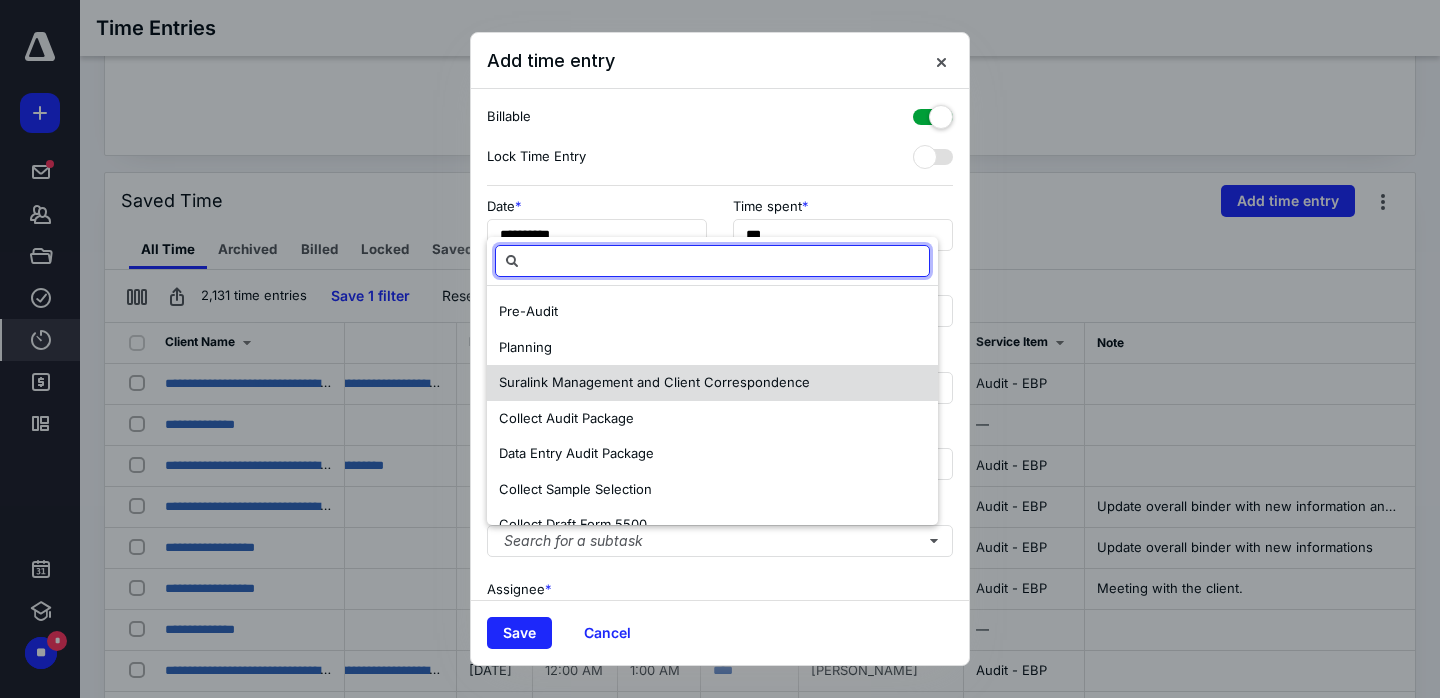 click on "Suralink Management and Client Correspondence" at bounding box center [654, 382] 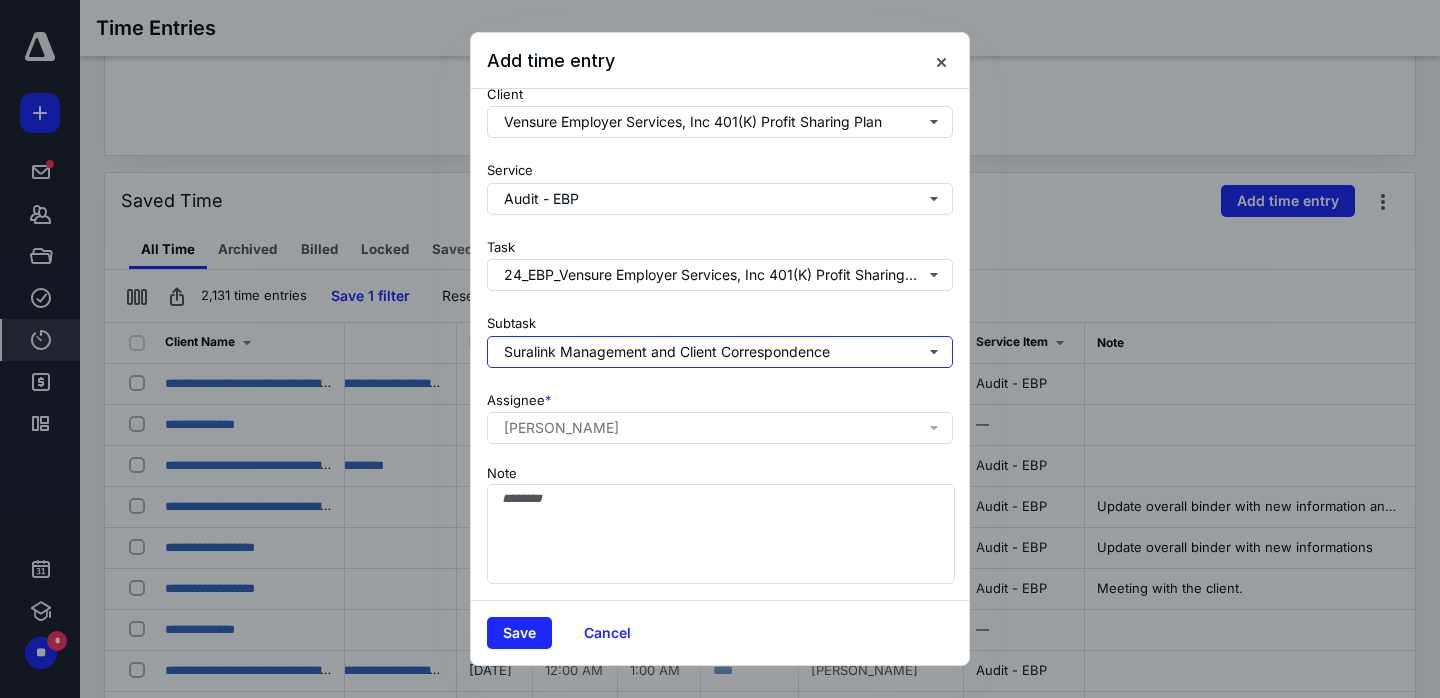 scroll, scrollTop: 203, scrollLeft: 0, axis: vertical 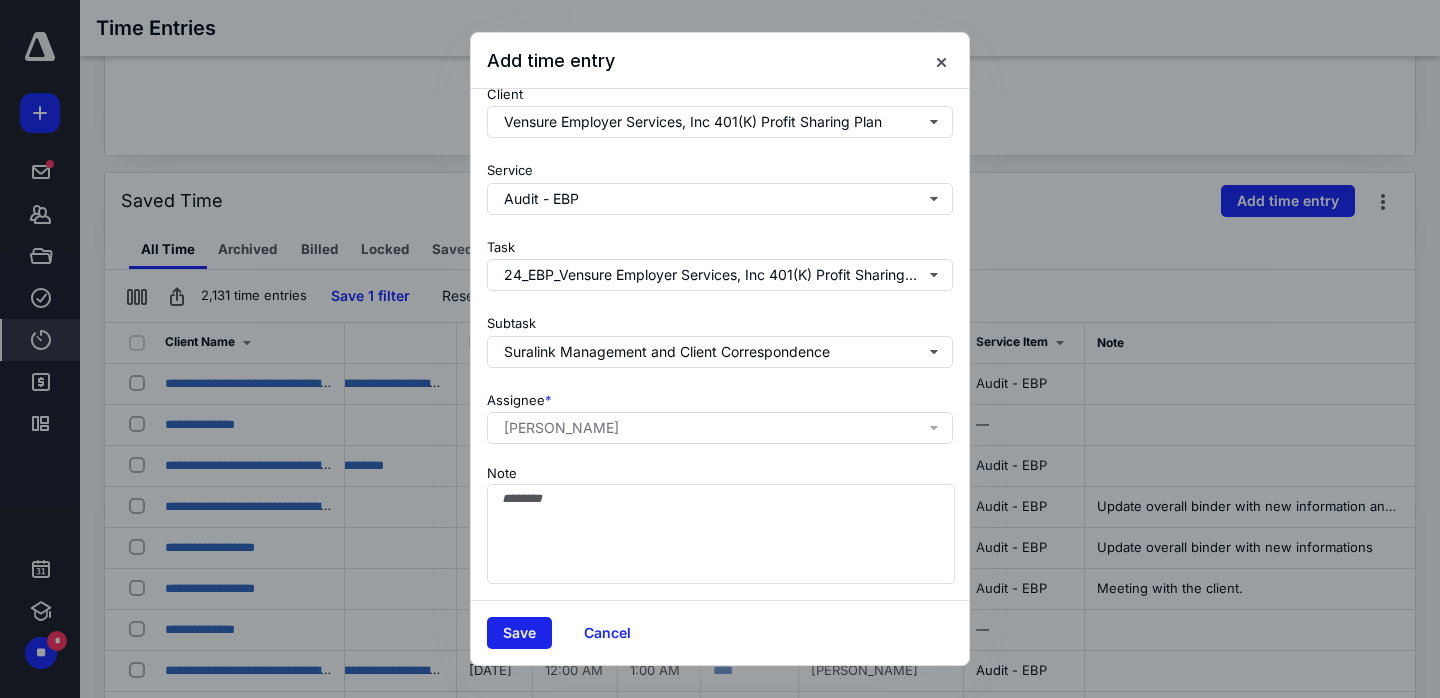 click on "Save" at bounding box center [519, 633] 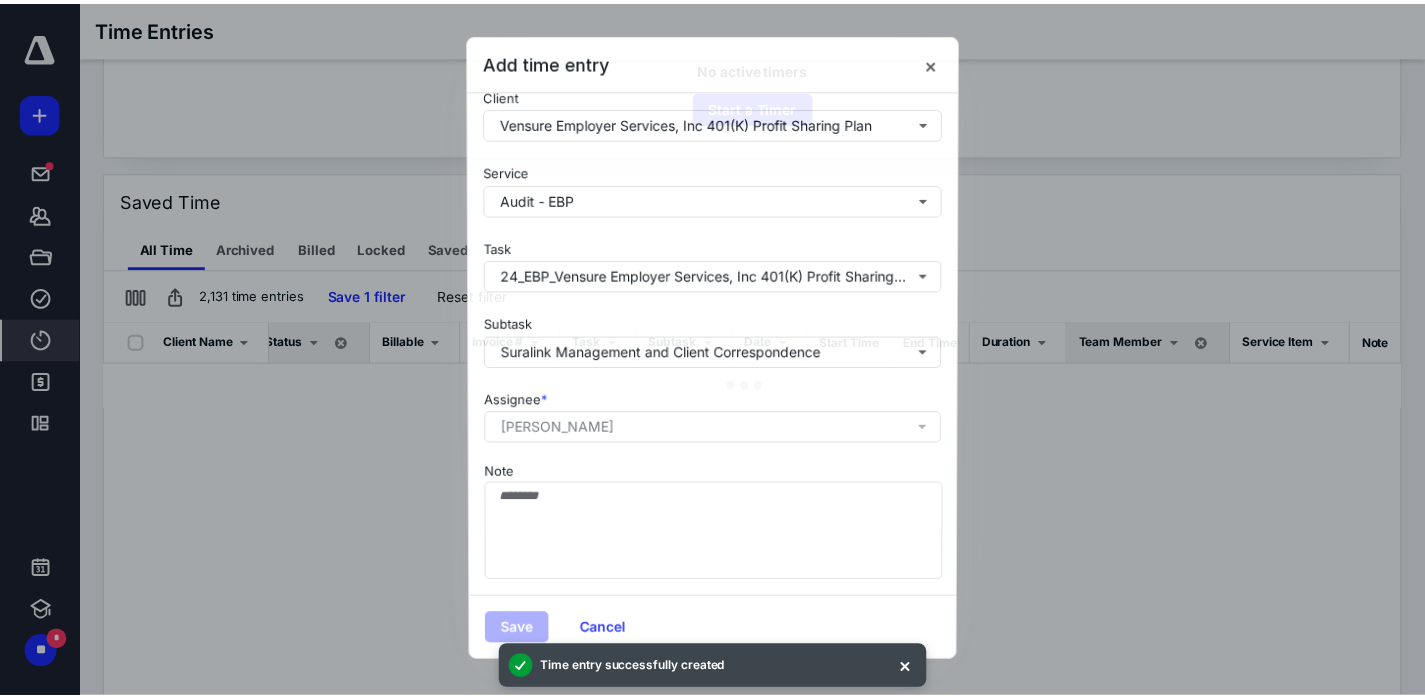 scroll, scrollTop: 0, scrollLeft: 25, axis: horizontal 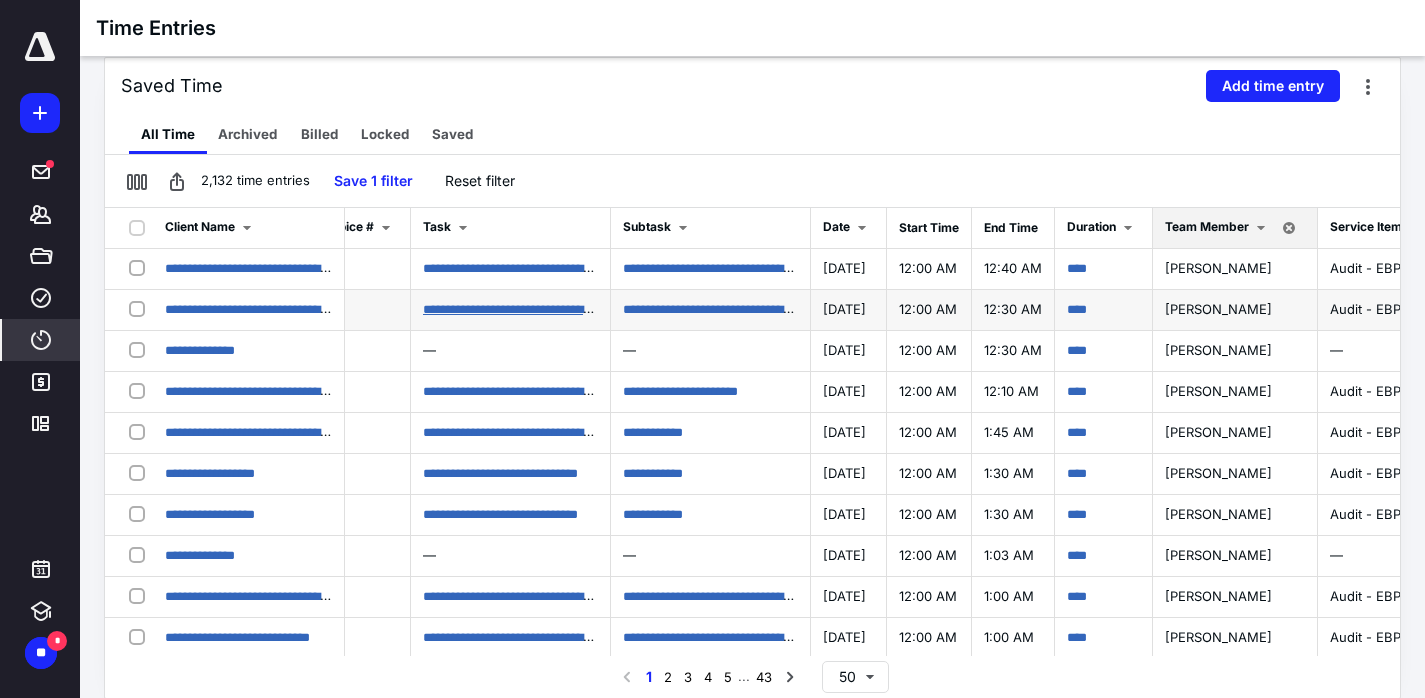 click on "**********" at bounding box center (598, 308) 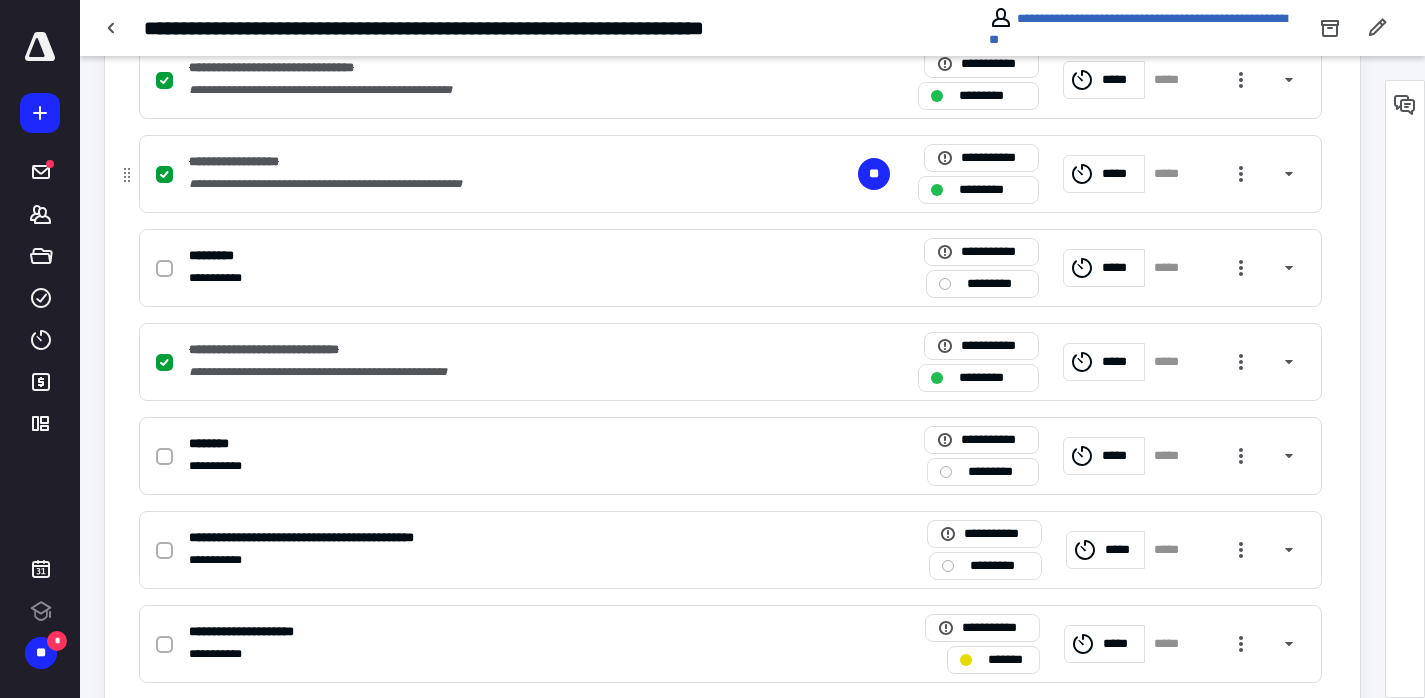 scroll, scrollTop: 0, scrollLeft: 0, axis: both 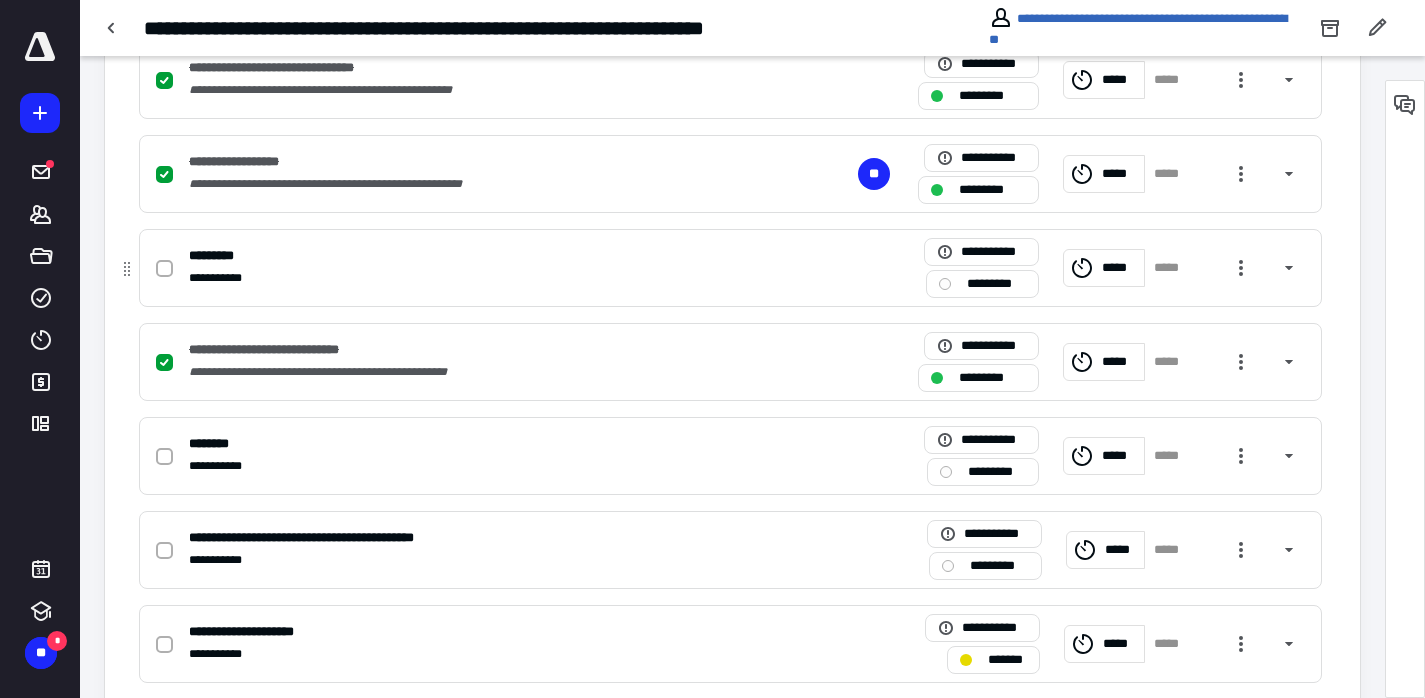 click on "**********" at bounding box center [468, 278] 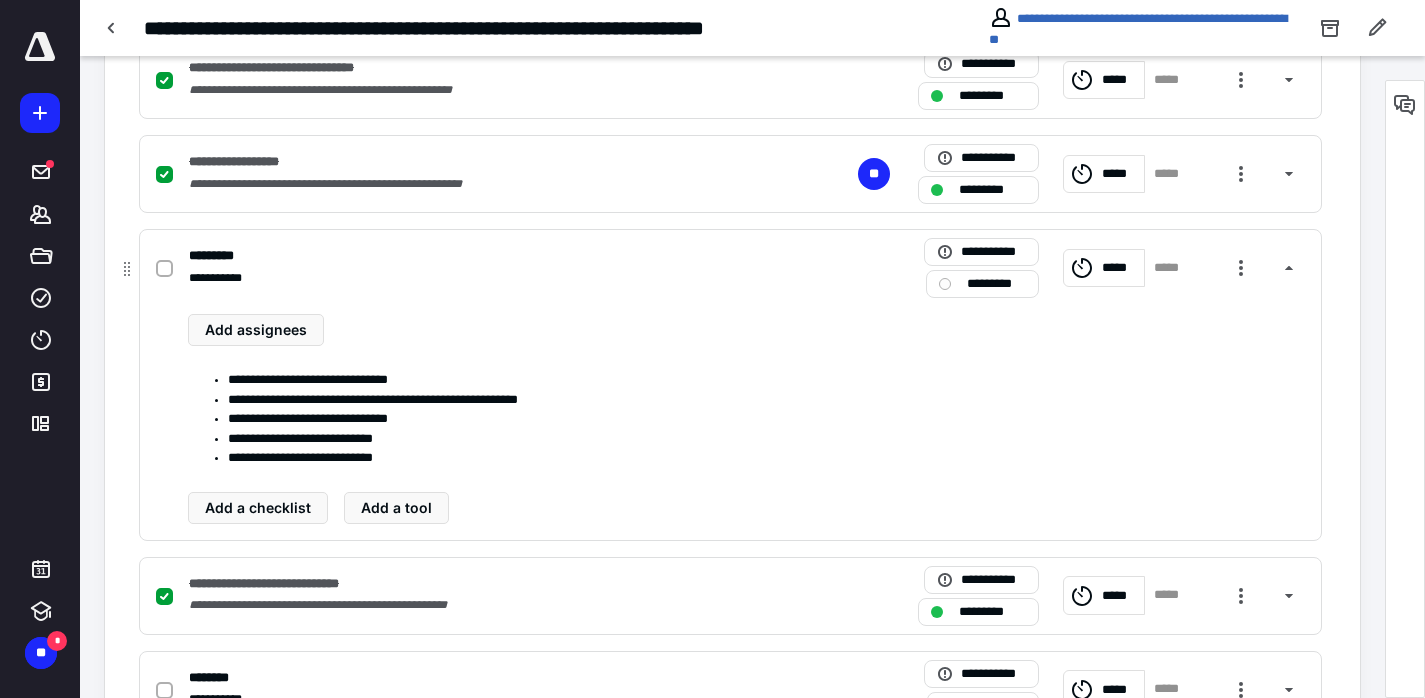 click on "**********" at bounding box center (746, 419) 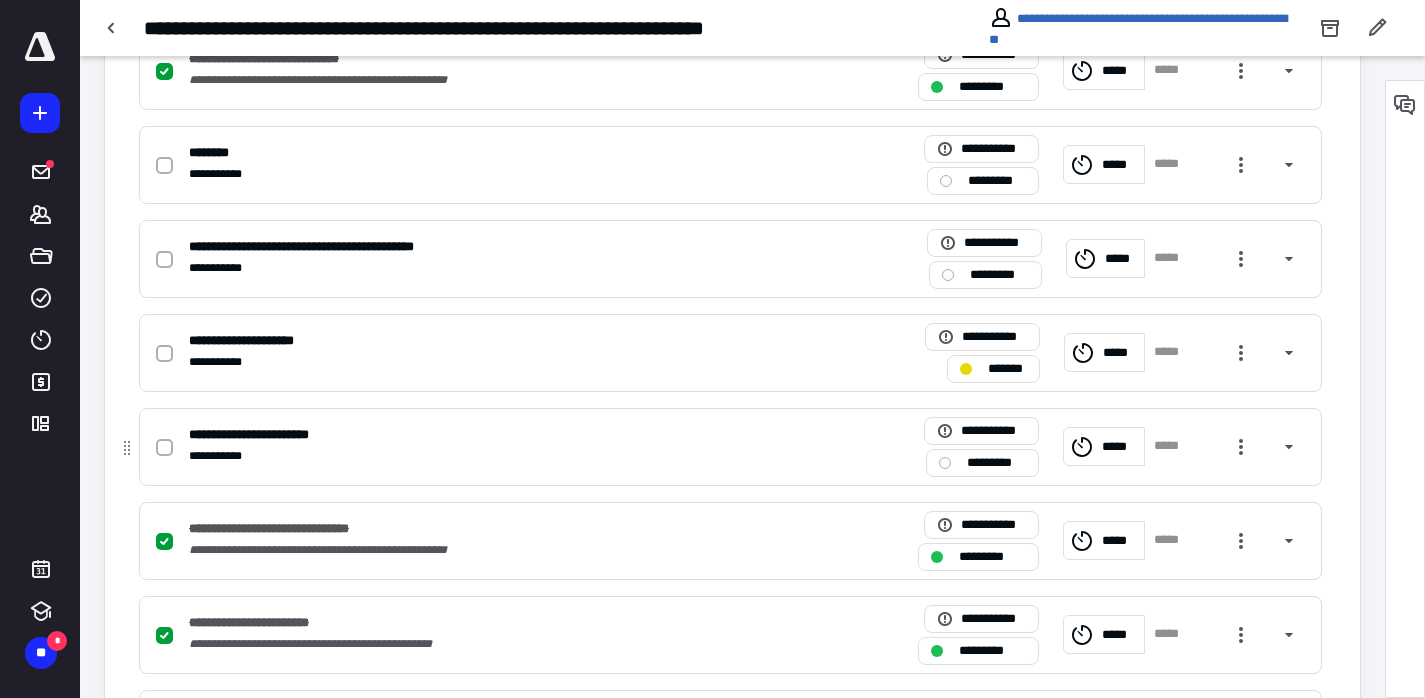 scroll, scrollTop: 1189, scrollLeft: 0, axis: vertical 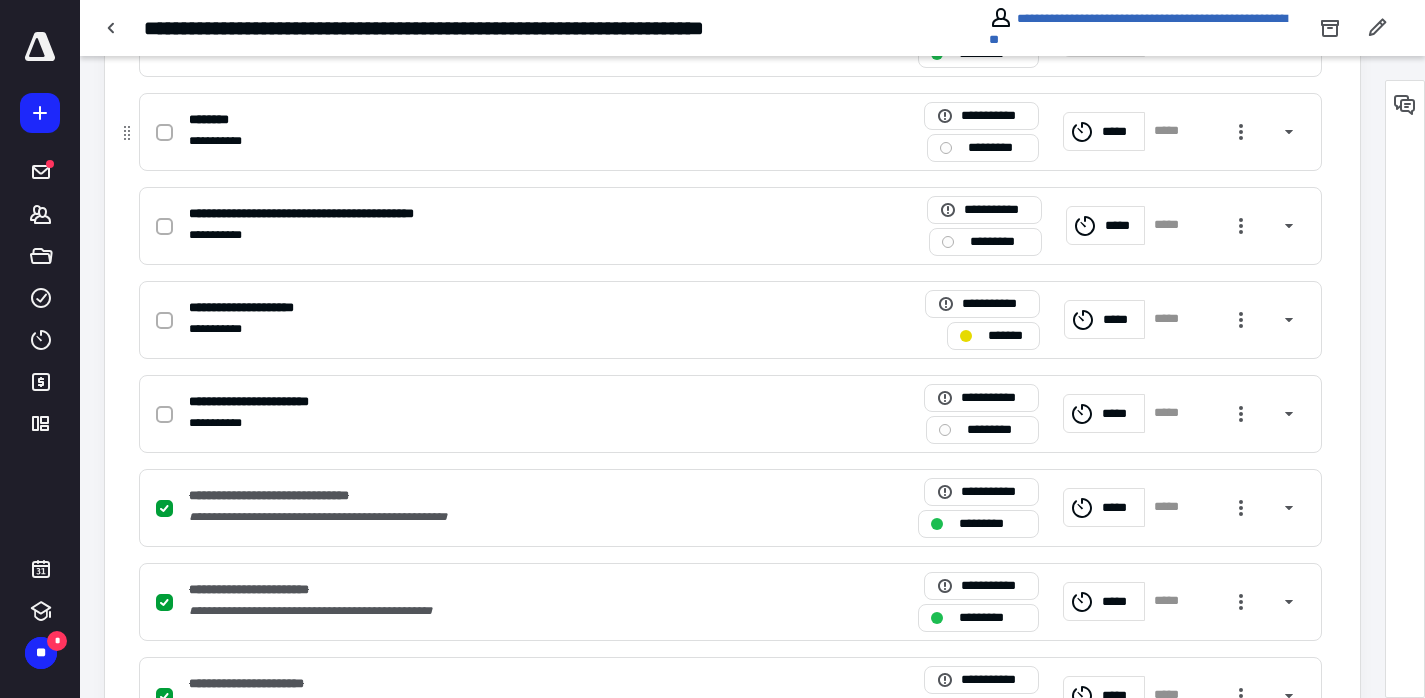 click on "********" at bounding box center [468, 120] 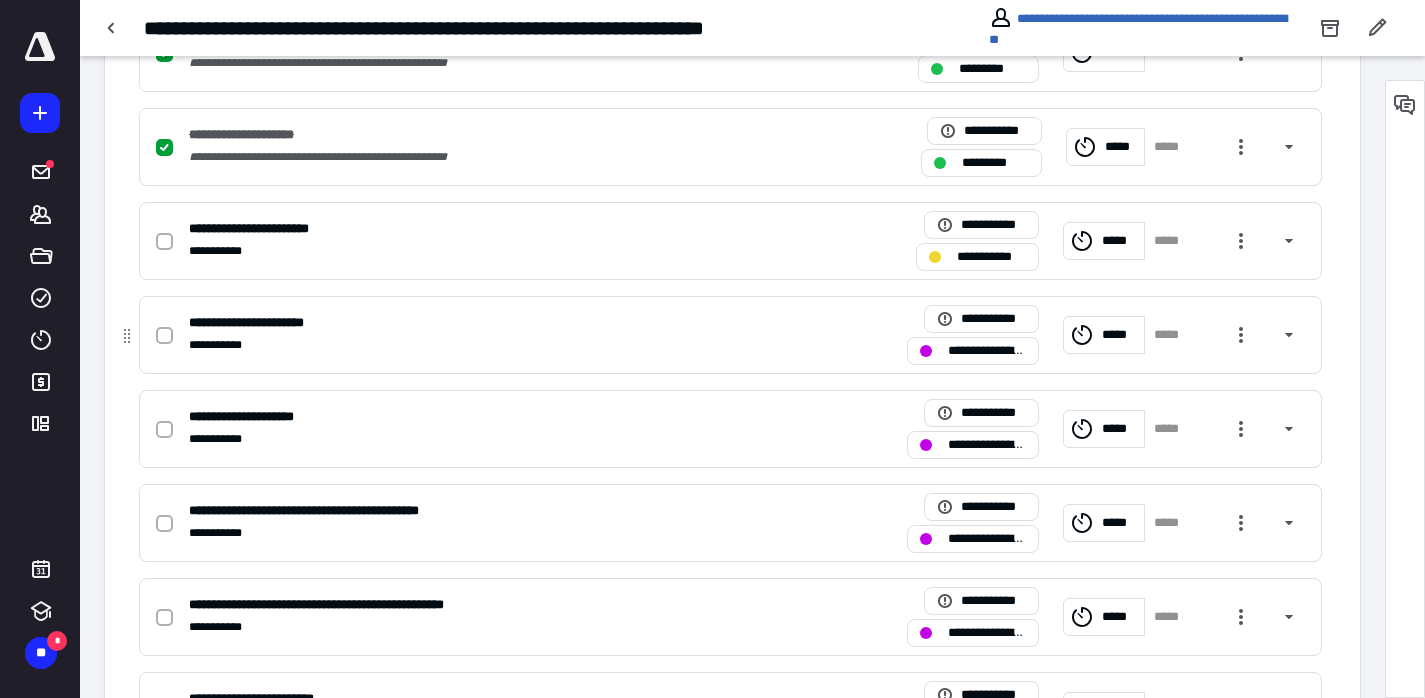 scroll, scrollTop: 1899, scrollLeft: 0, axis: vertical 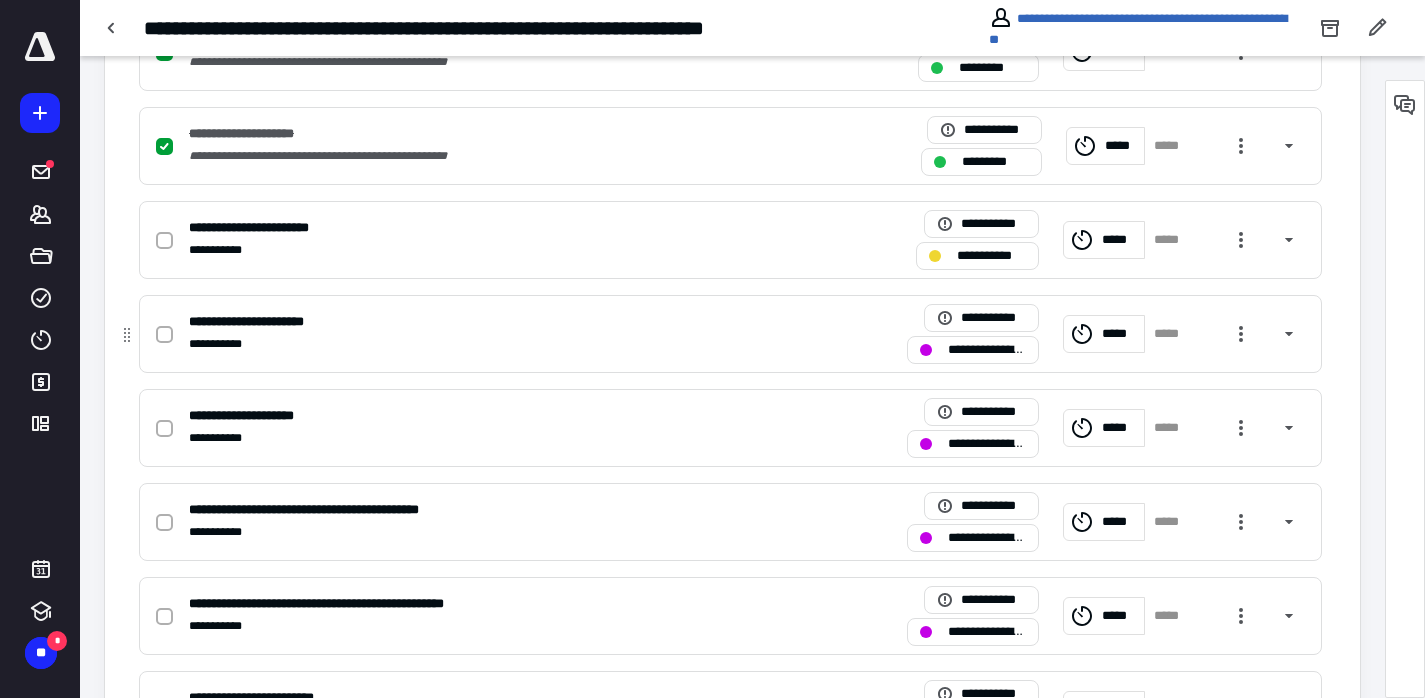drag, startPoint x: 167, startPoint y: 328, endPoint x: 246, endPoint y: 333, distance: 79.15807 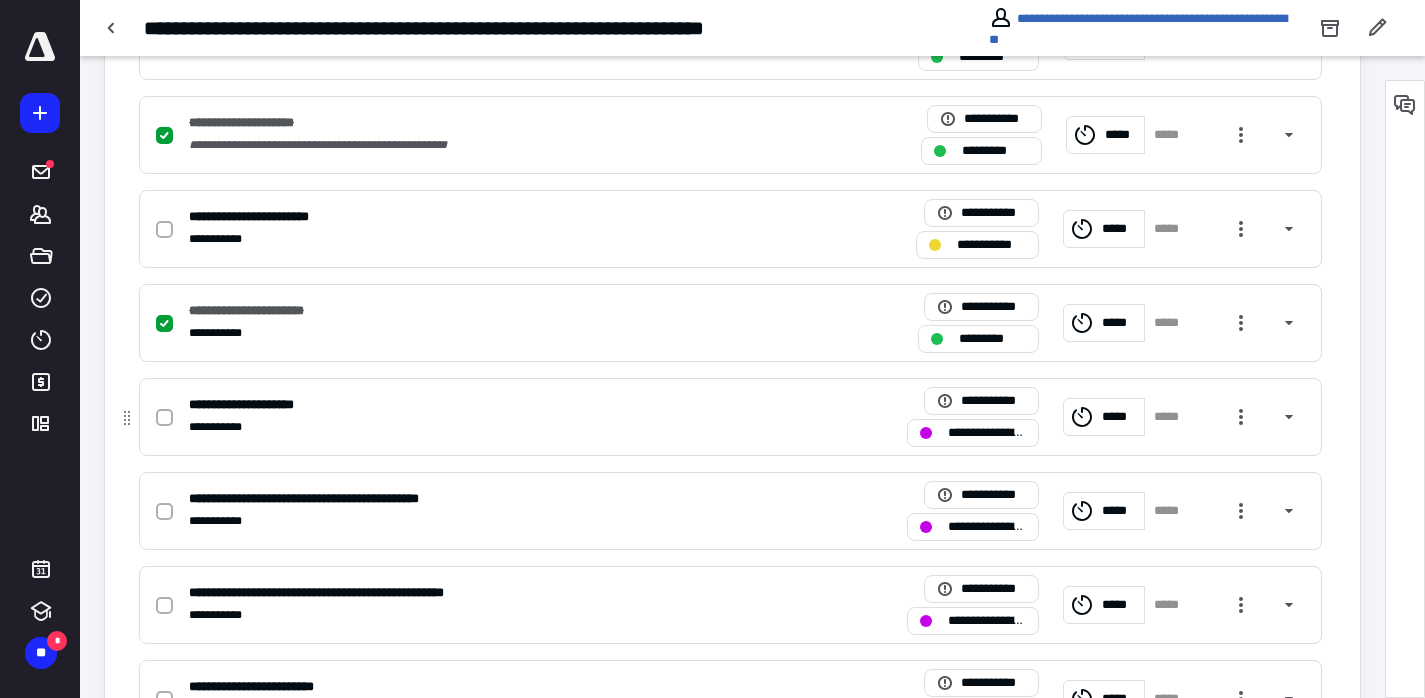 scroll, scrollTop: 1925, scrollLeft: 0, axis: vertical 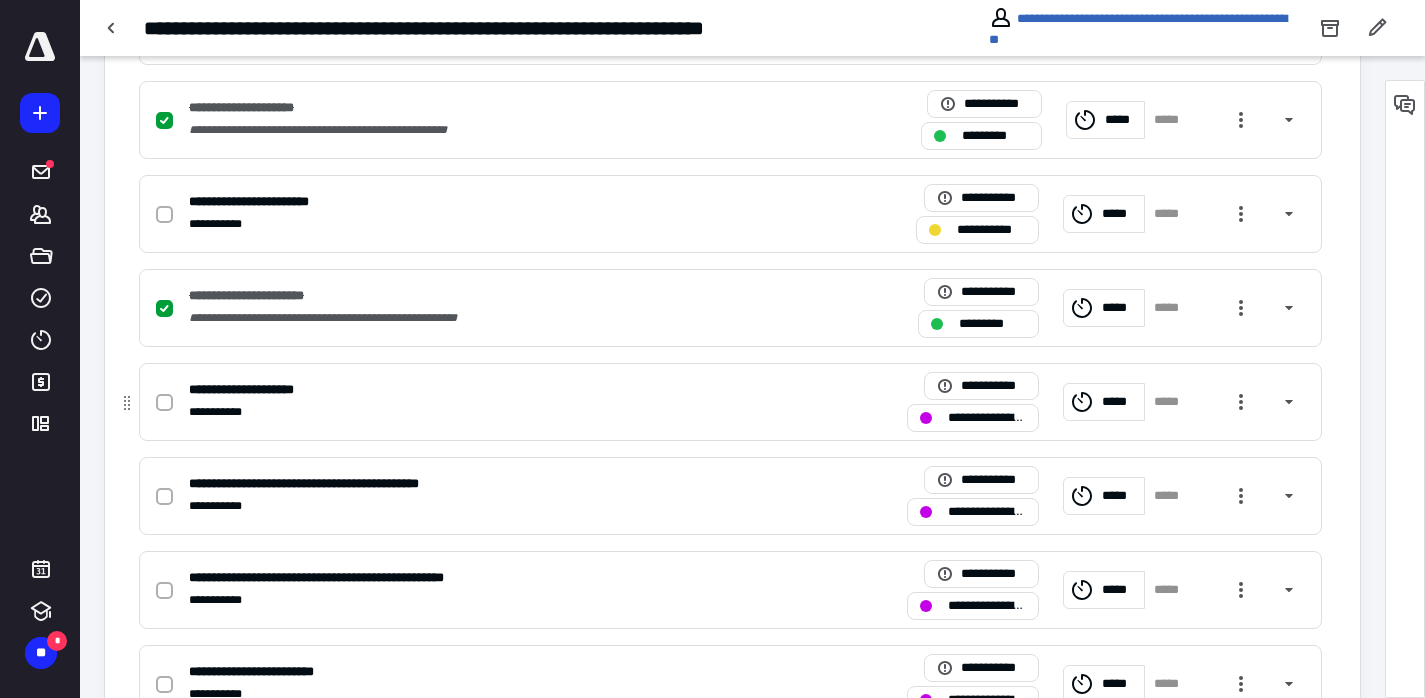 click 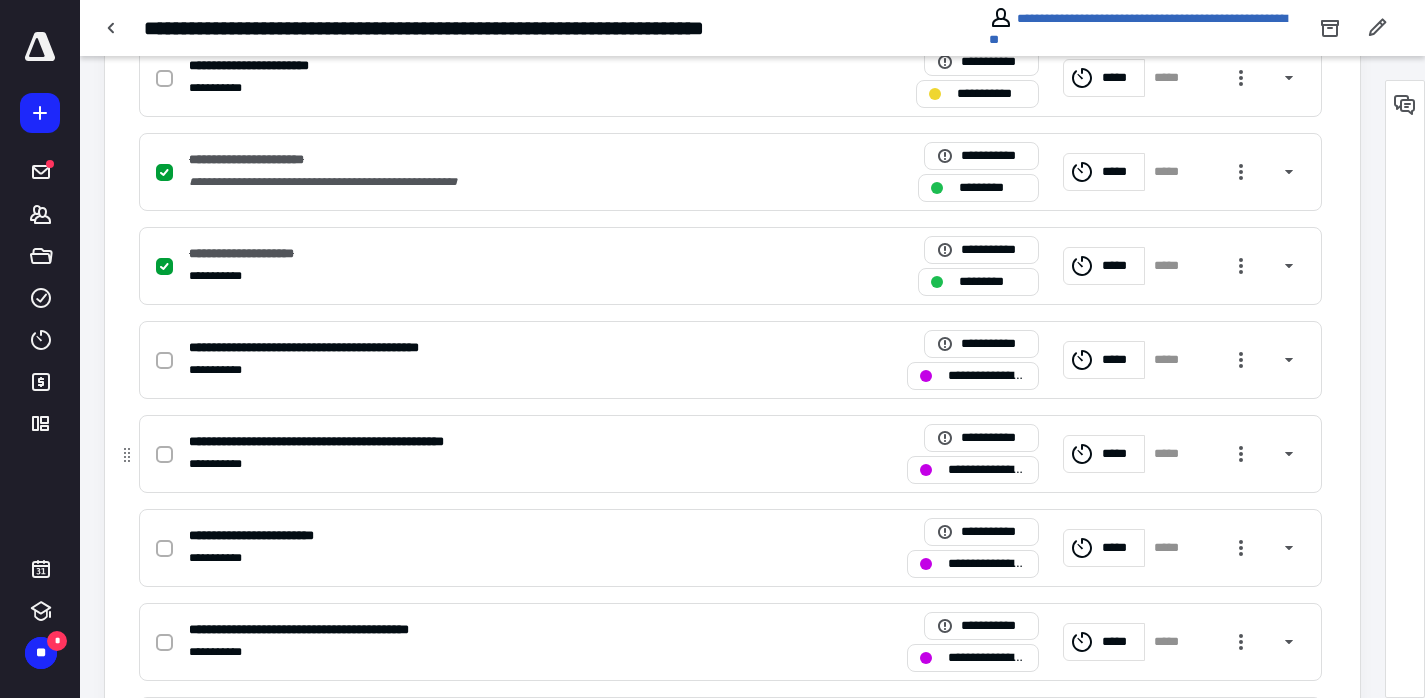 scroll, scrollTop: 2088, scrollLeft: 0, axis: vertical 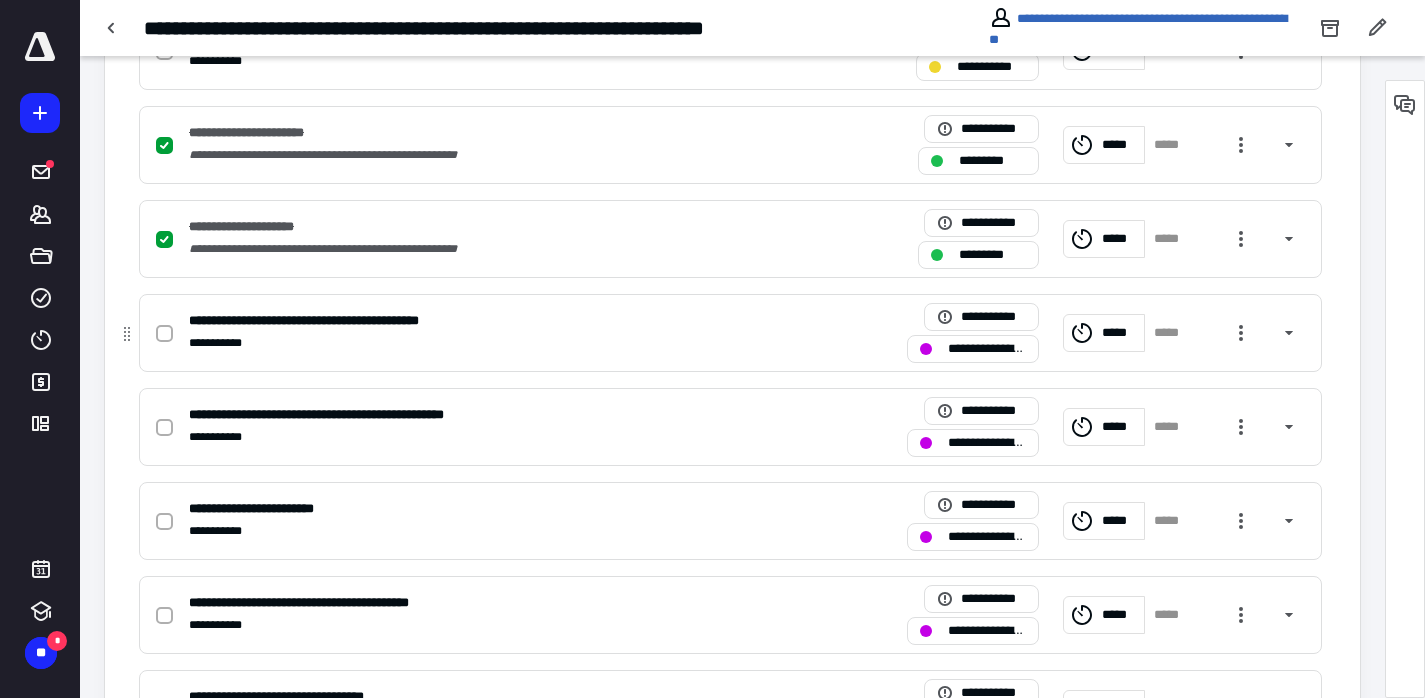 click at bounding box center (164, 334) 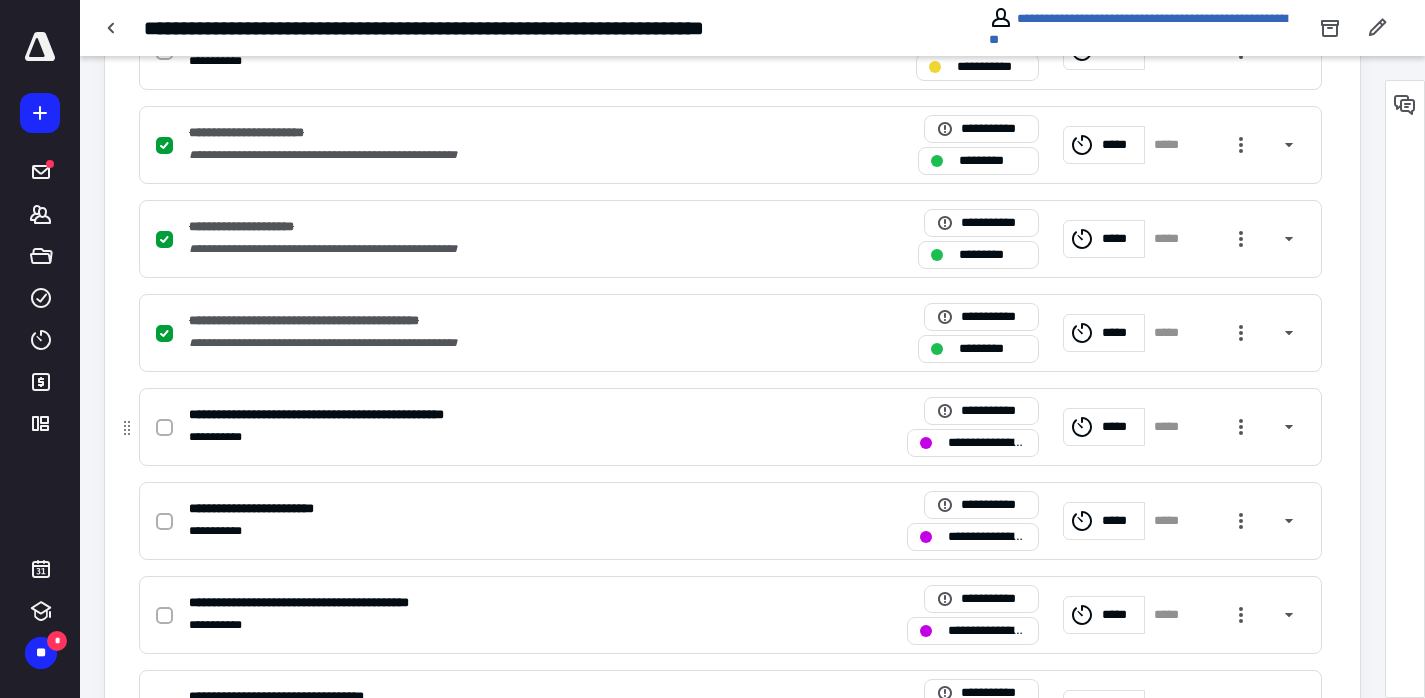 click 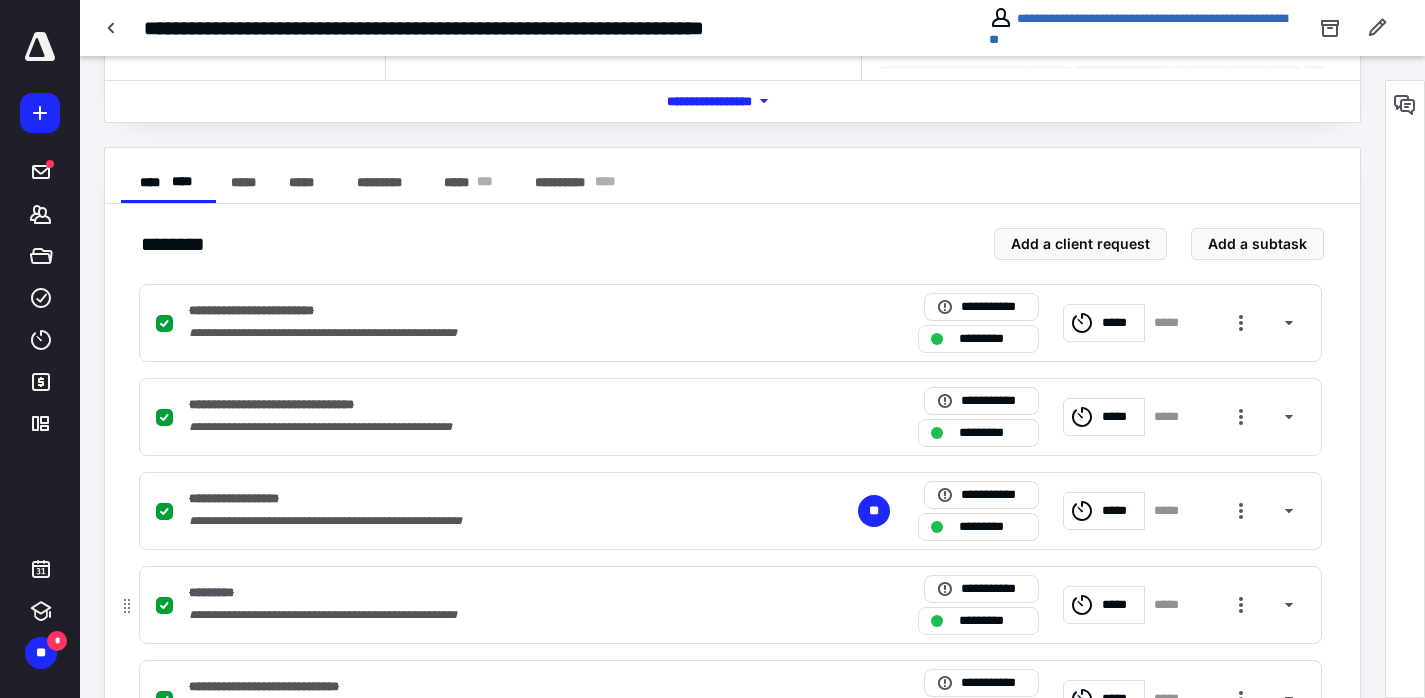 scroll, scrollTop: 0, scrollLeft: 0, axis: both 